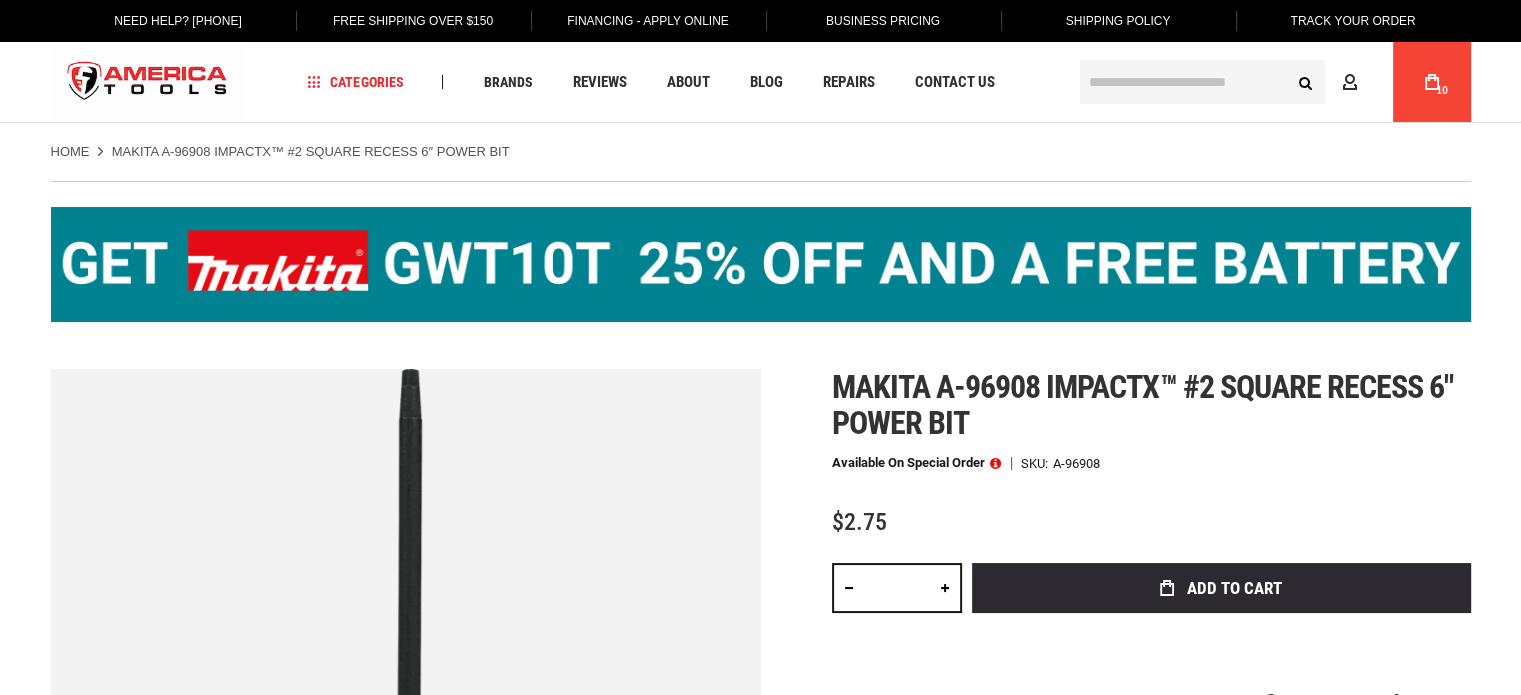 scroll, scrollTop: 0, scrollLeft: 0, axis: both 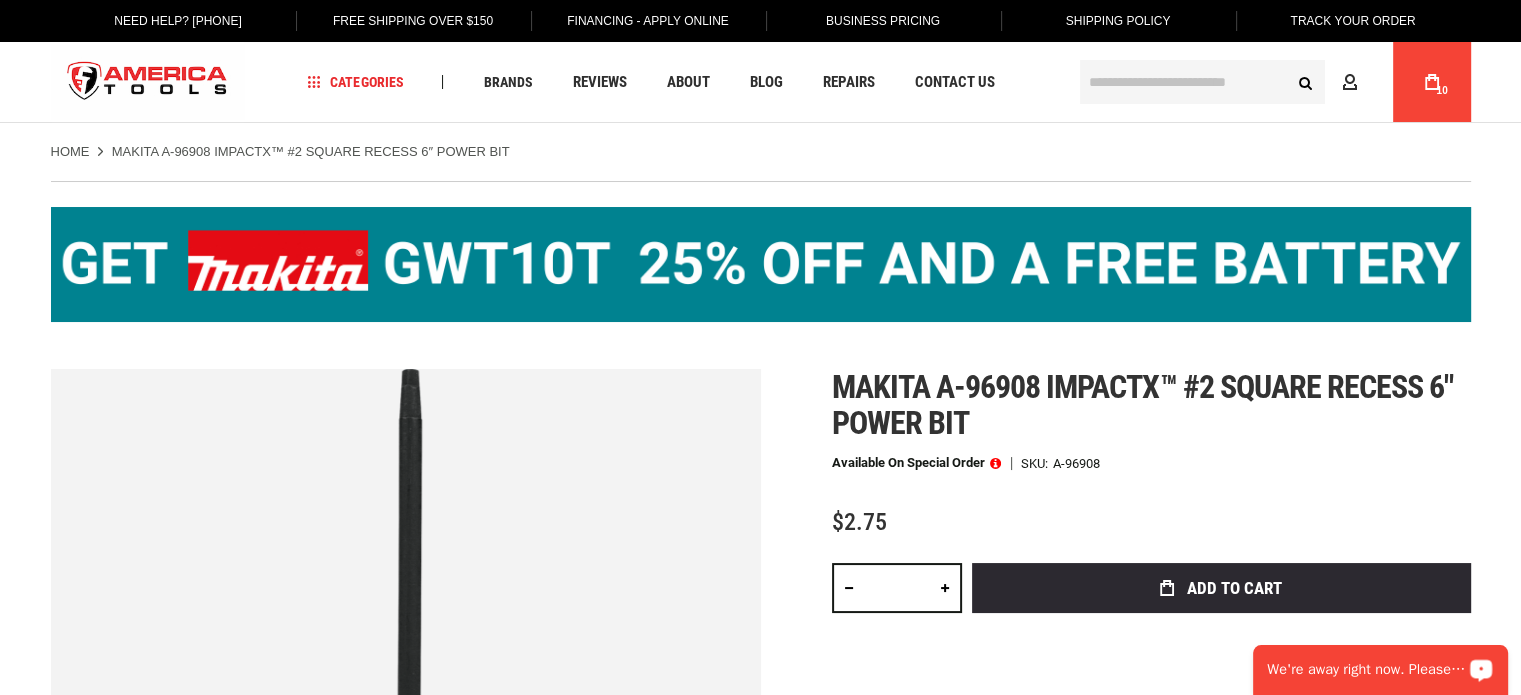 click on "We're away right now. Please check back later!" at bounding box center (1367, 670) 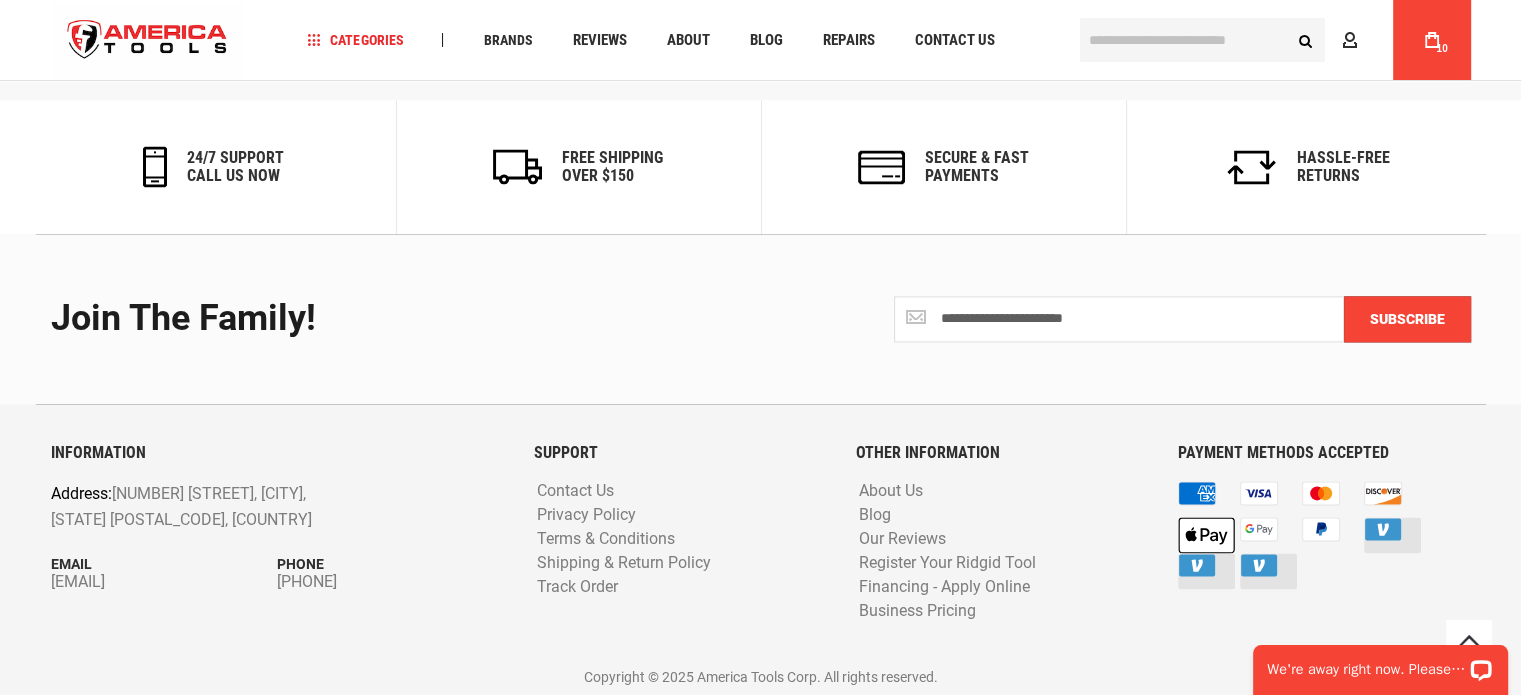 scroll, scrollTop: 2724, scrollLeft: 0, axis: vertical 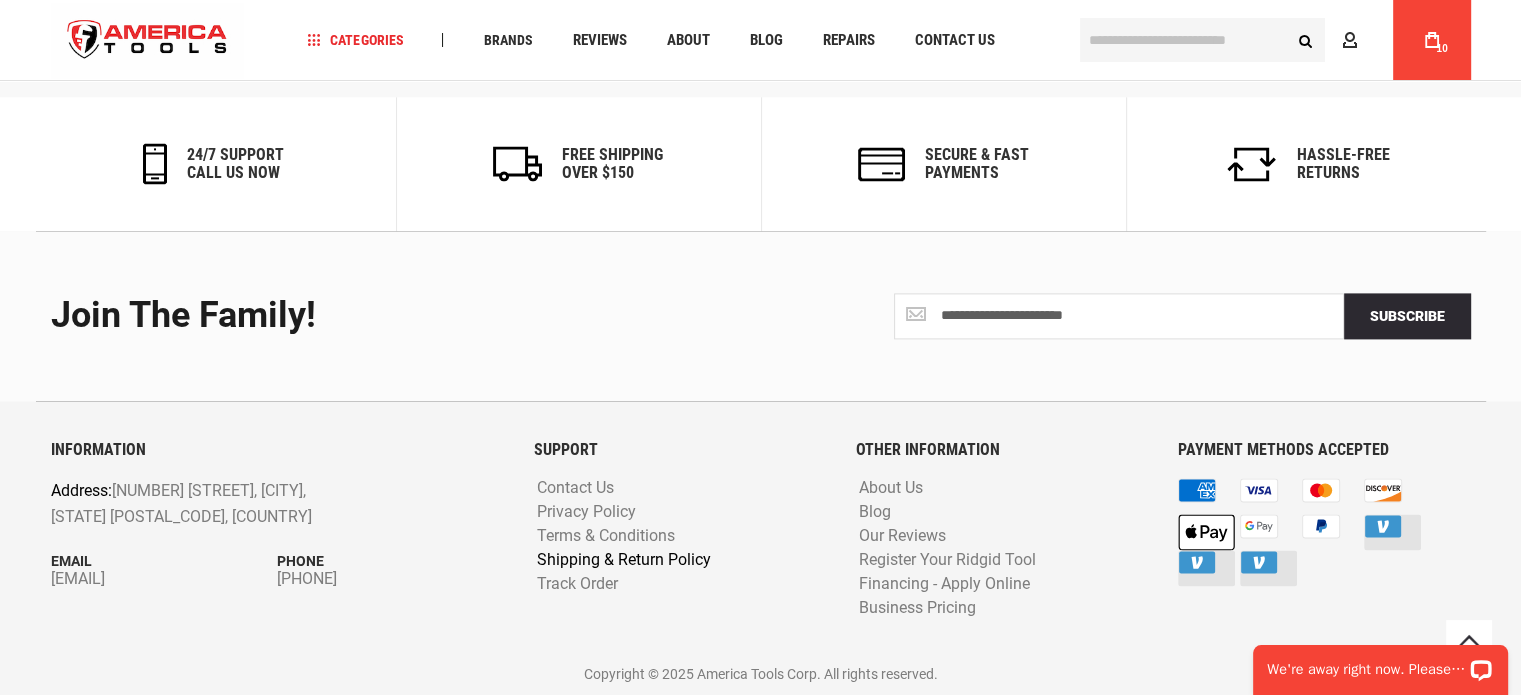 type on "**********" 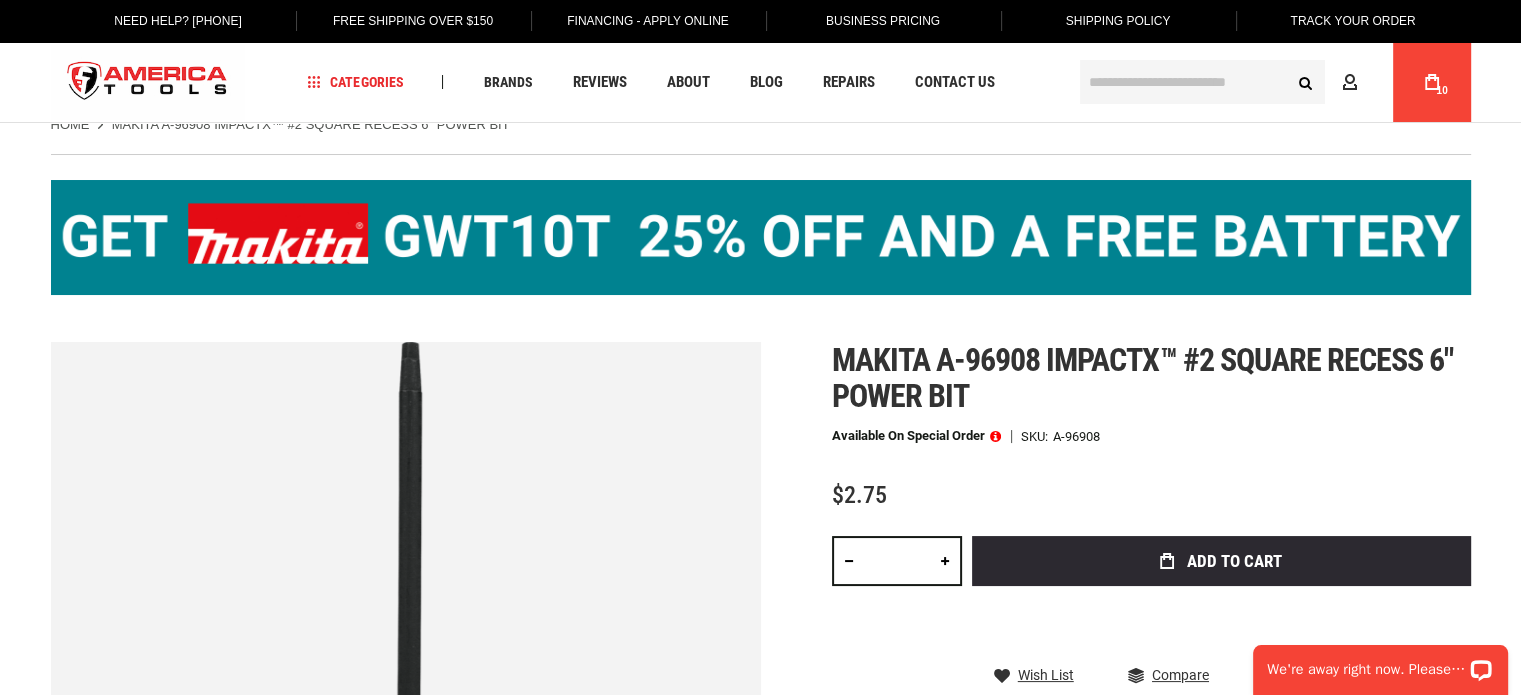 scroll, scrollTop: 0, scrollLeft: 0, axis: both 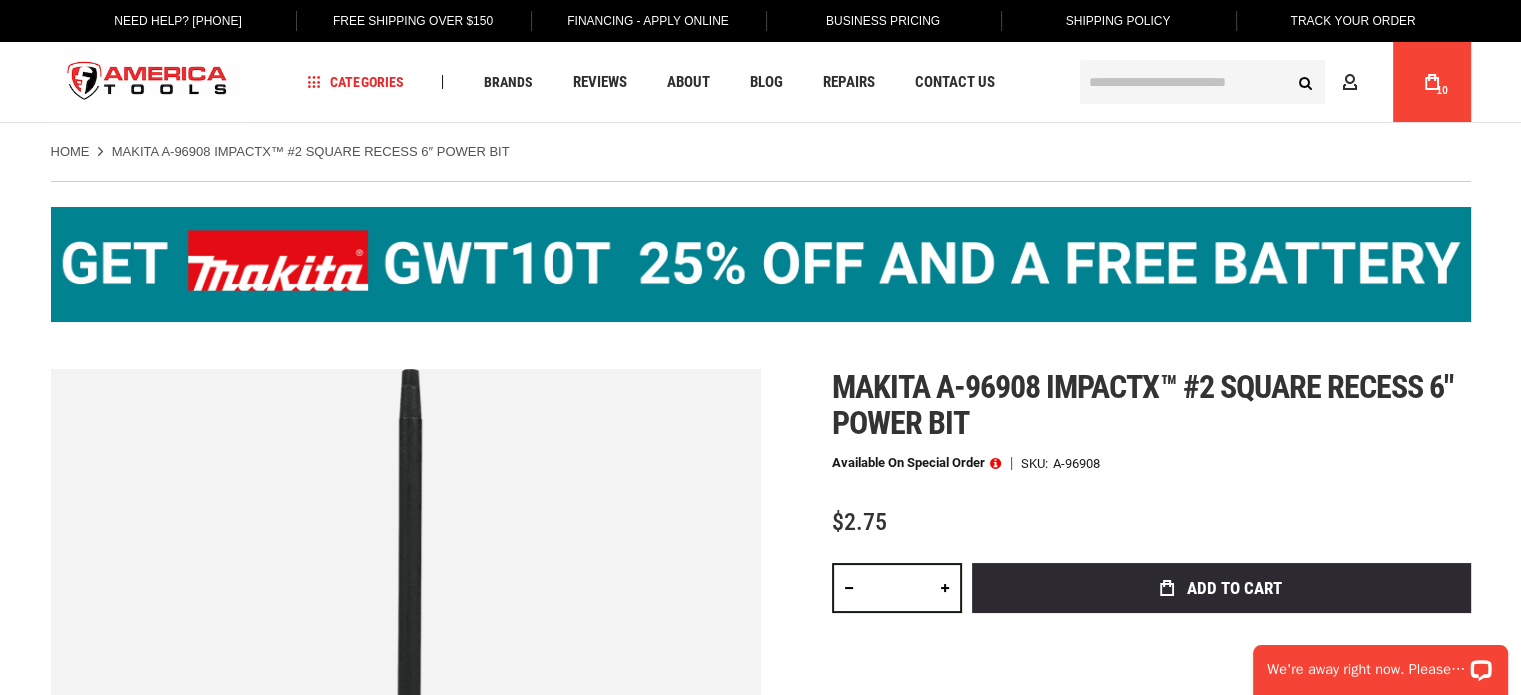 click at bounding box center [995, 463] 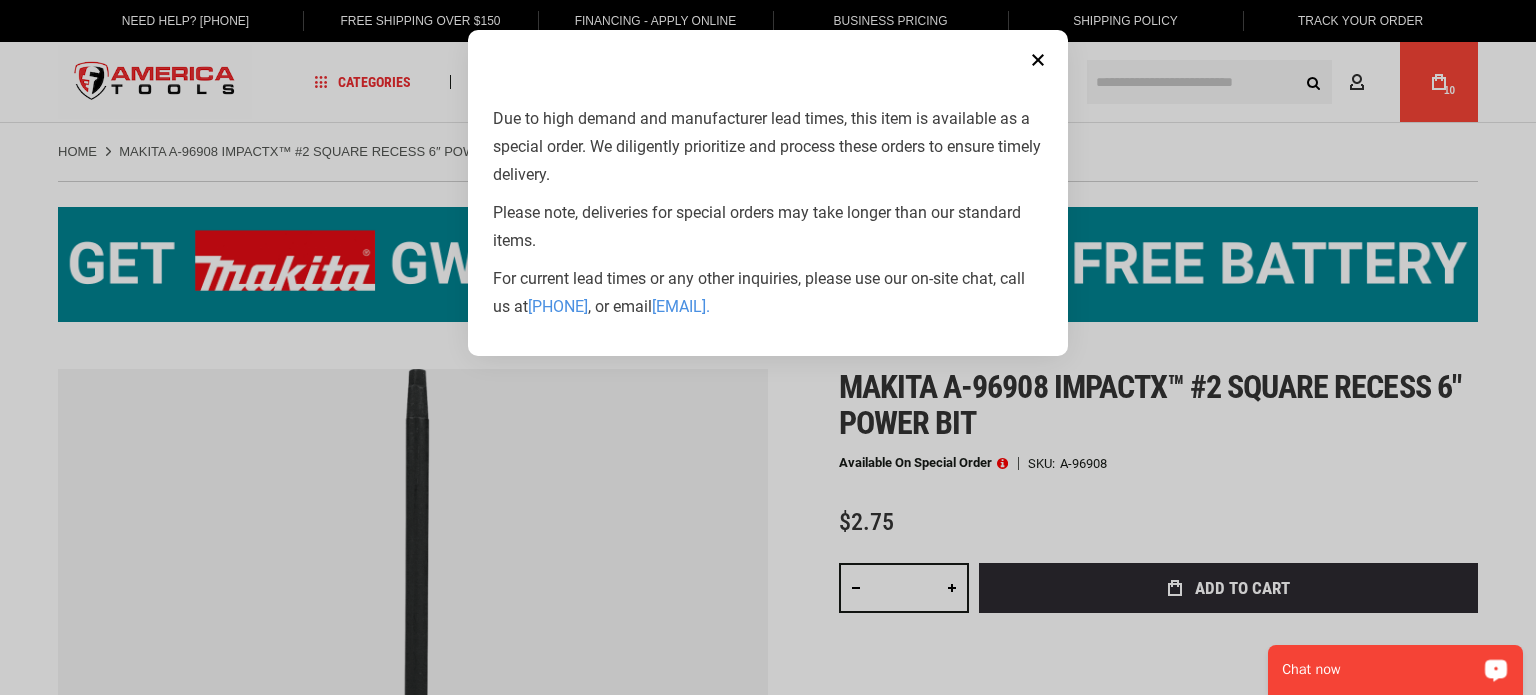 click on "Close" at bounding box center (1038, 60) 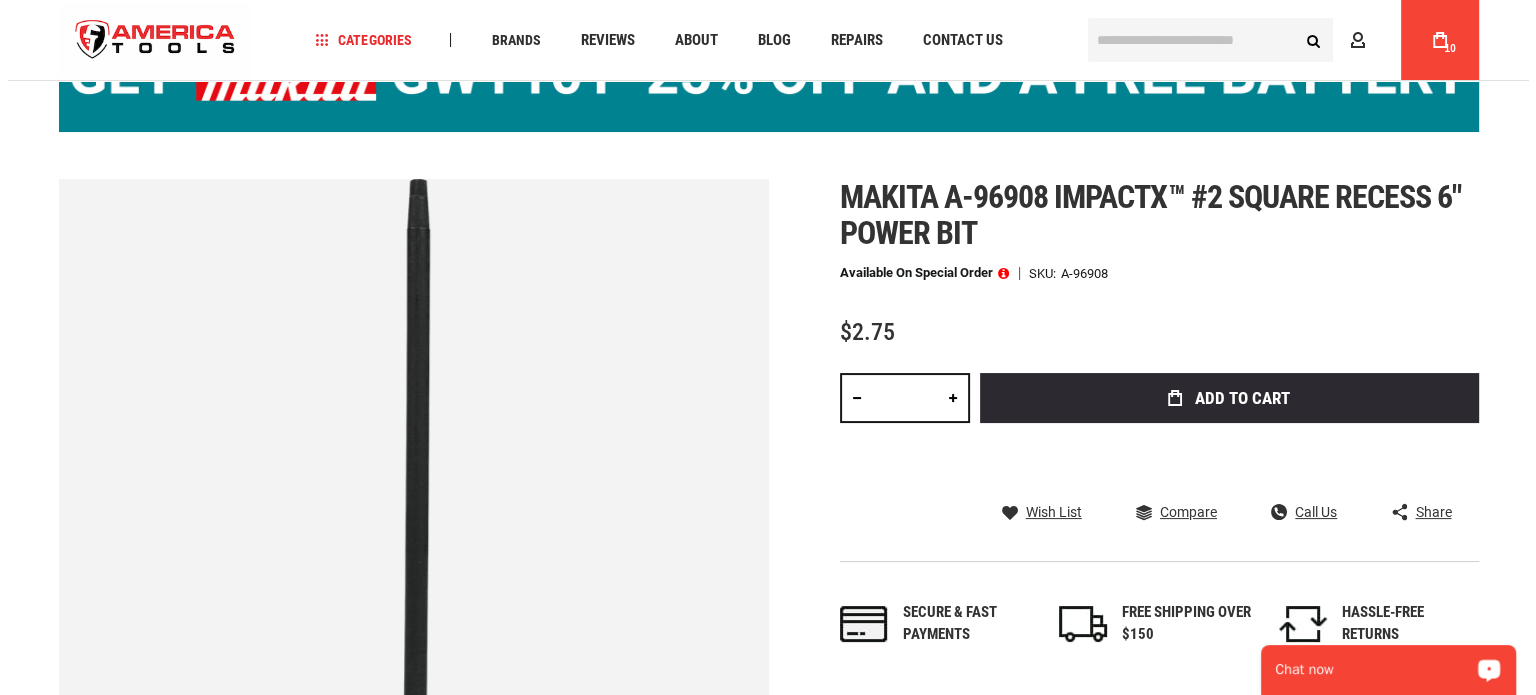scroll, scrollTop: 200, scrollLeft: 0, axis: vertical 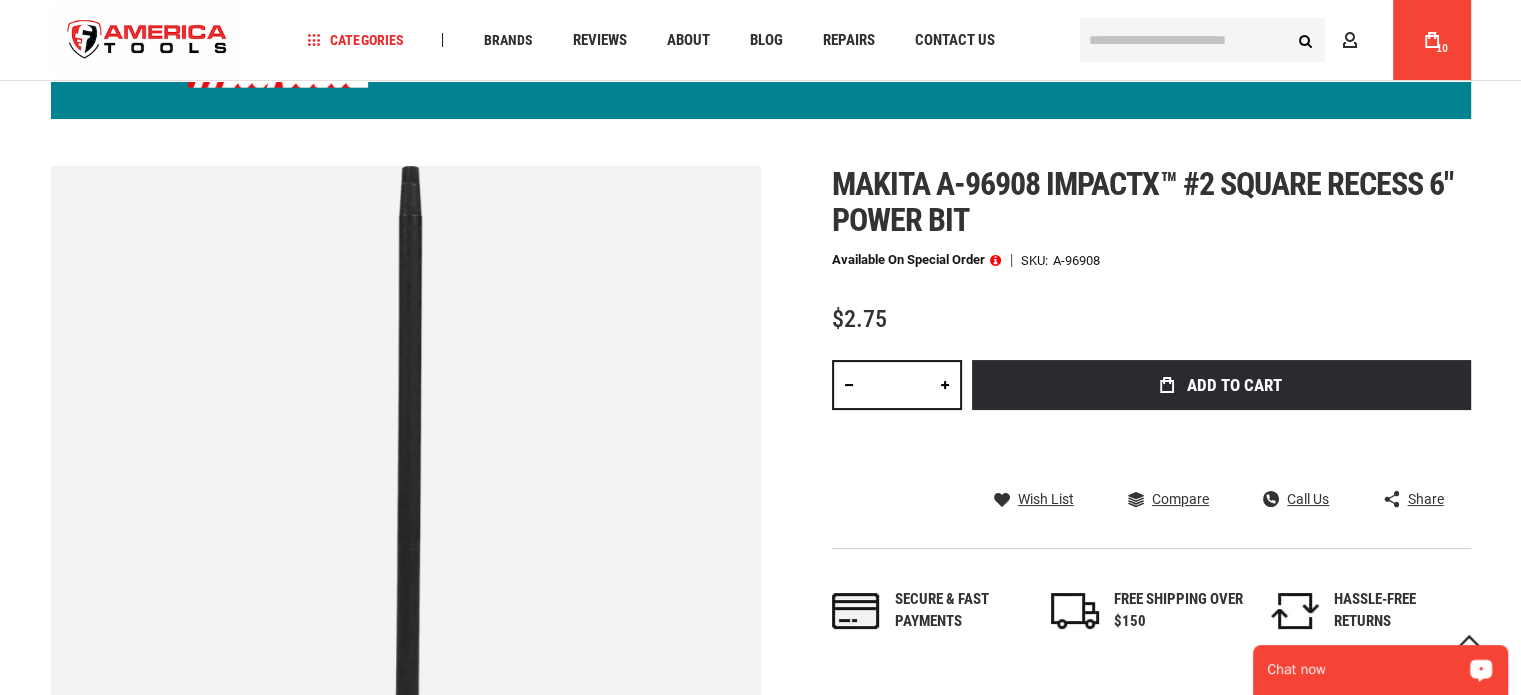 click on "10" at bounding box center [1441, 48] 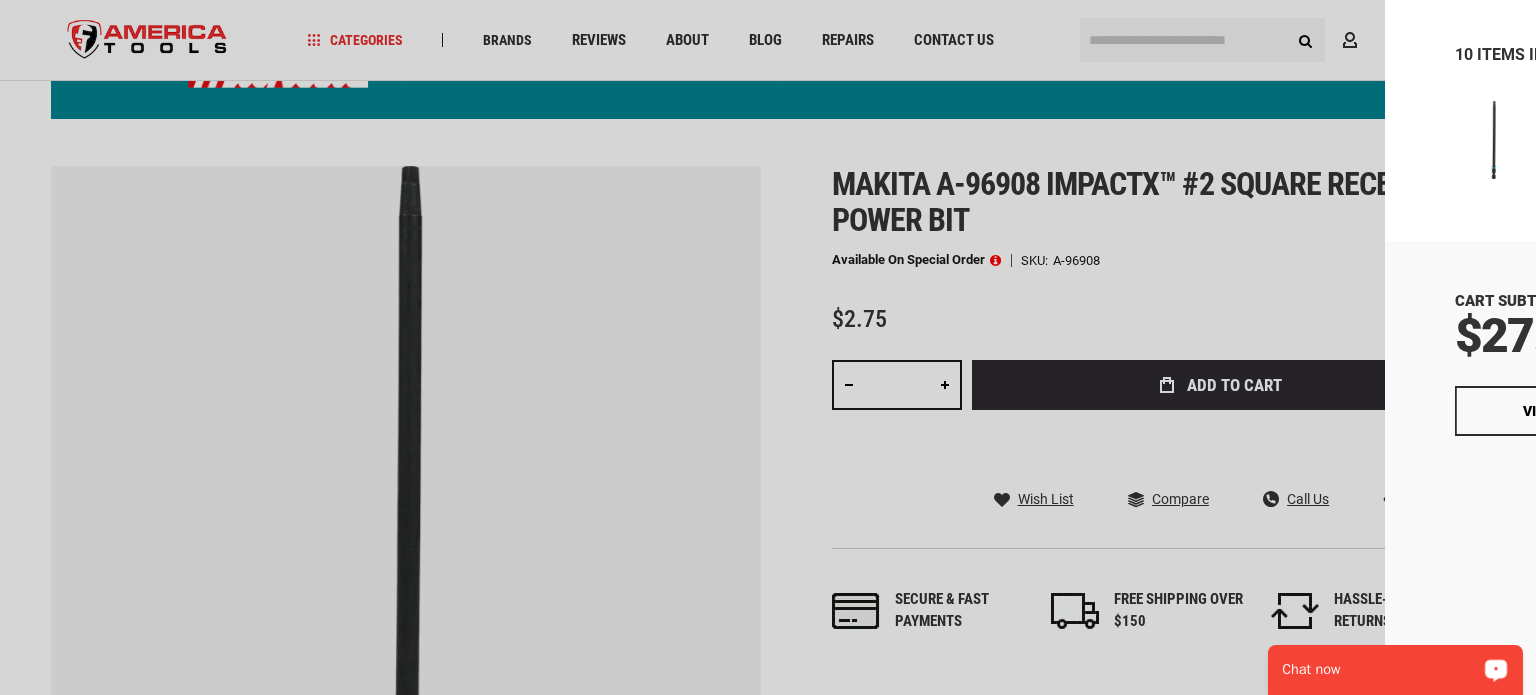 click at bounding box center (1200, 174) 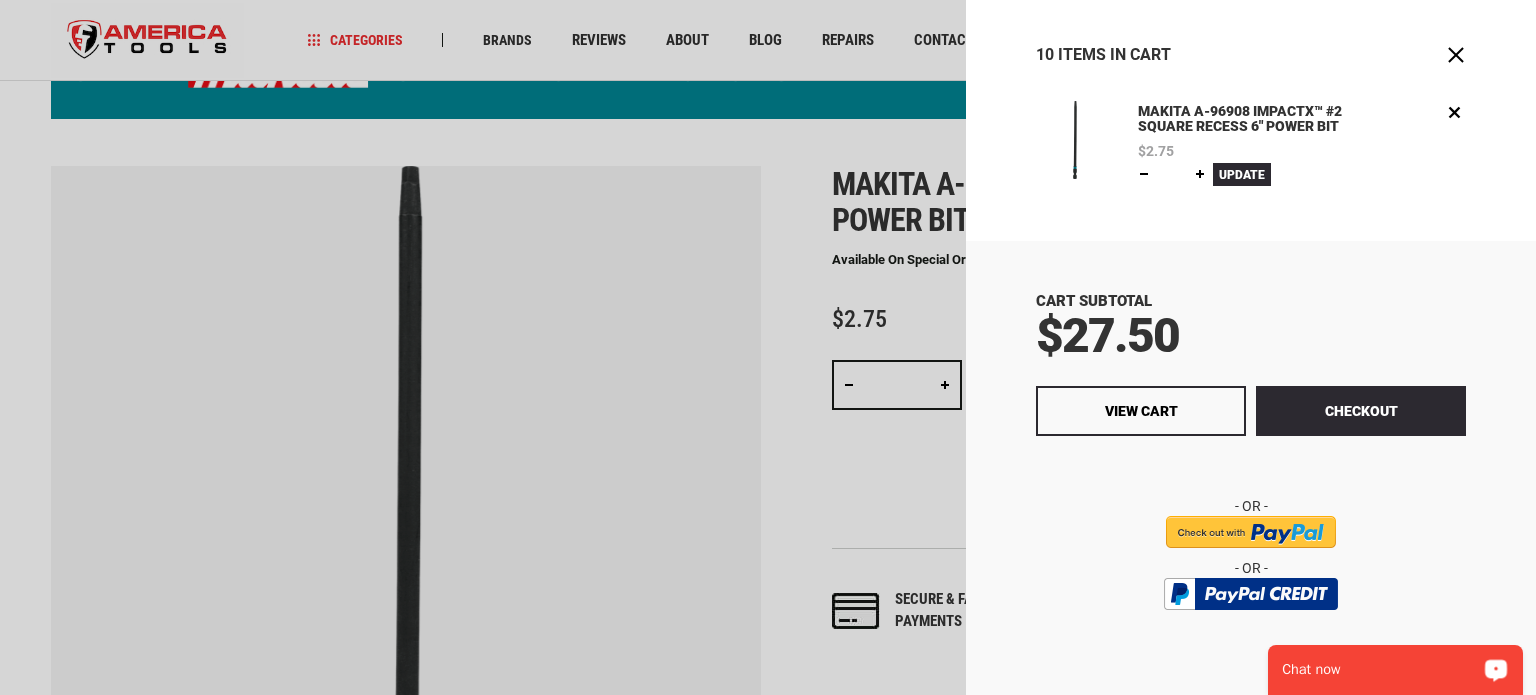 click at bounding box center (1200, 174) 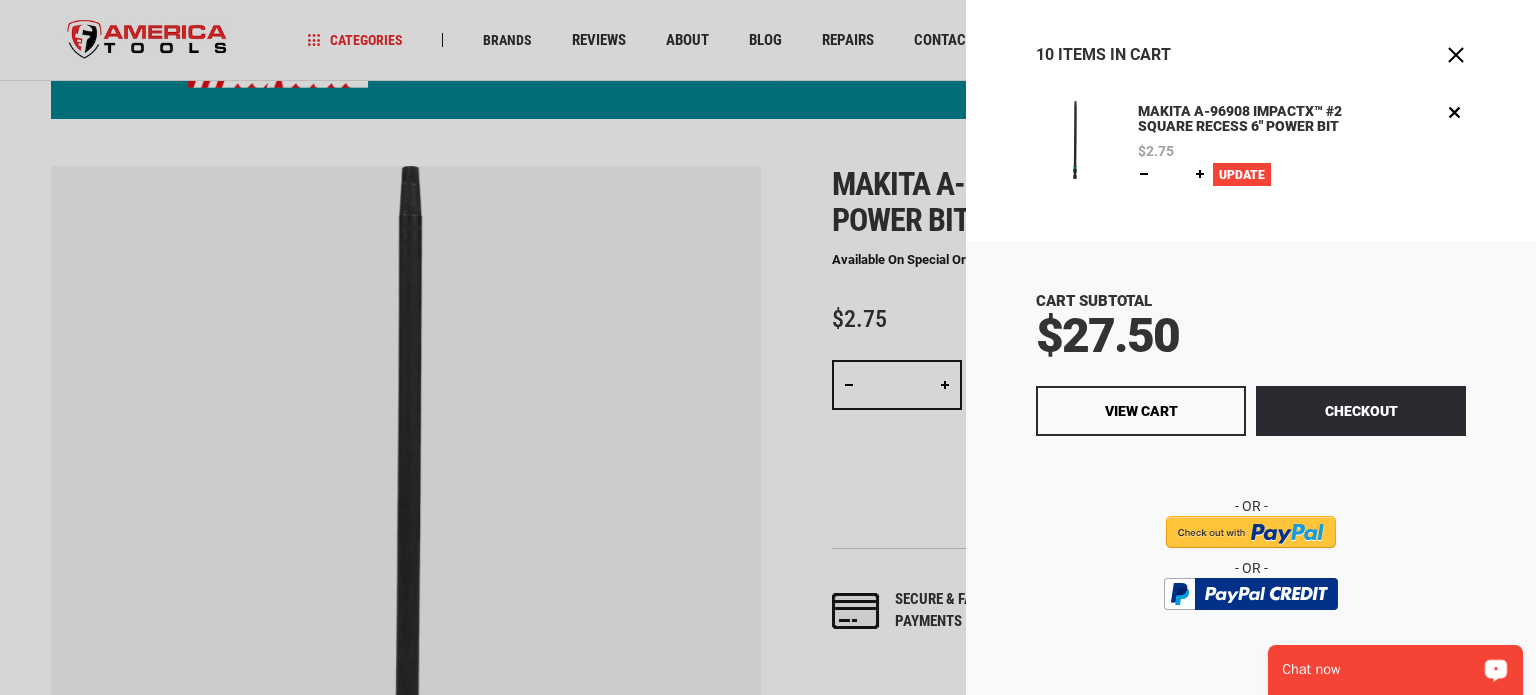 click on "Update" at bounding box center [1242, 175] 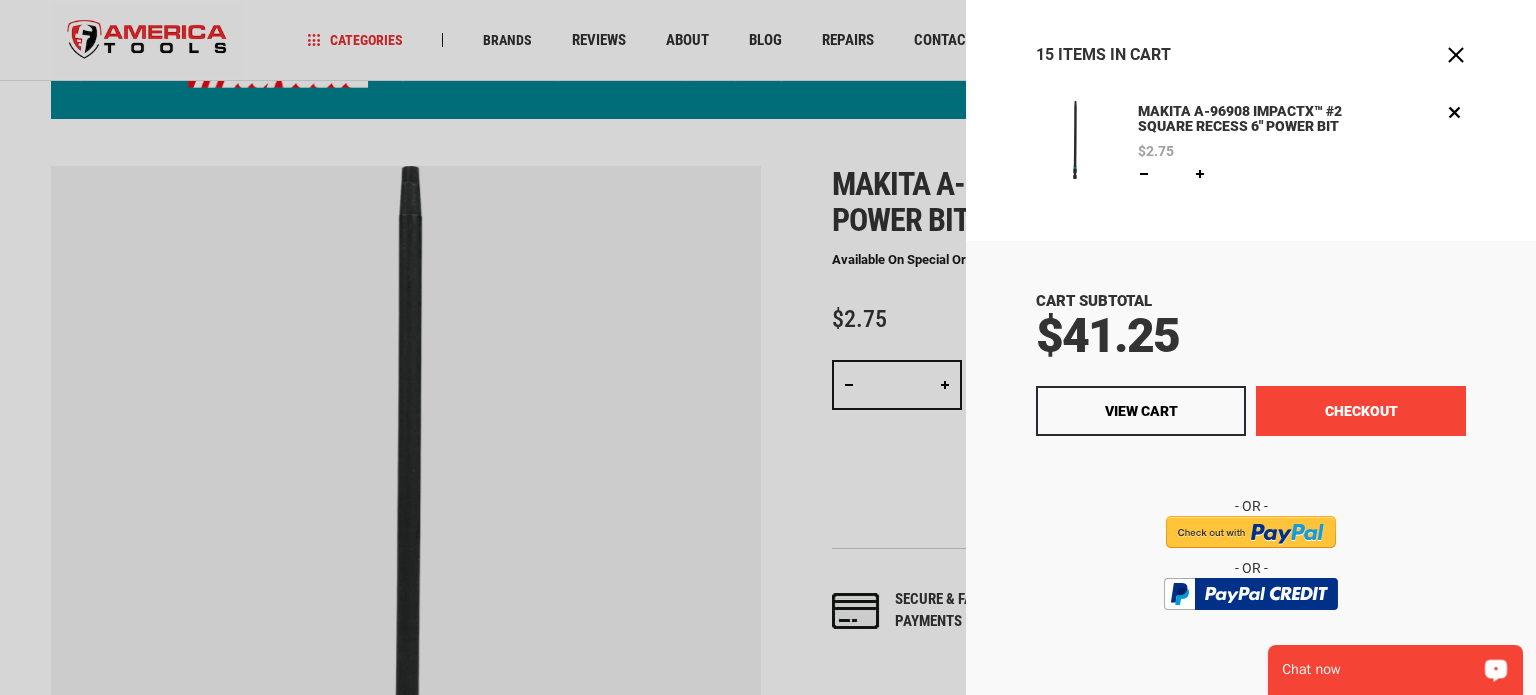 click on "Checkout" at bounding box center (1361, 411) 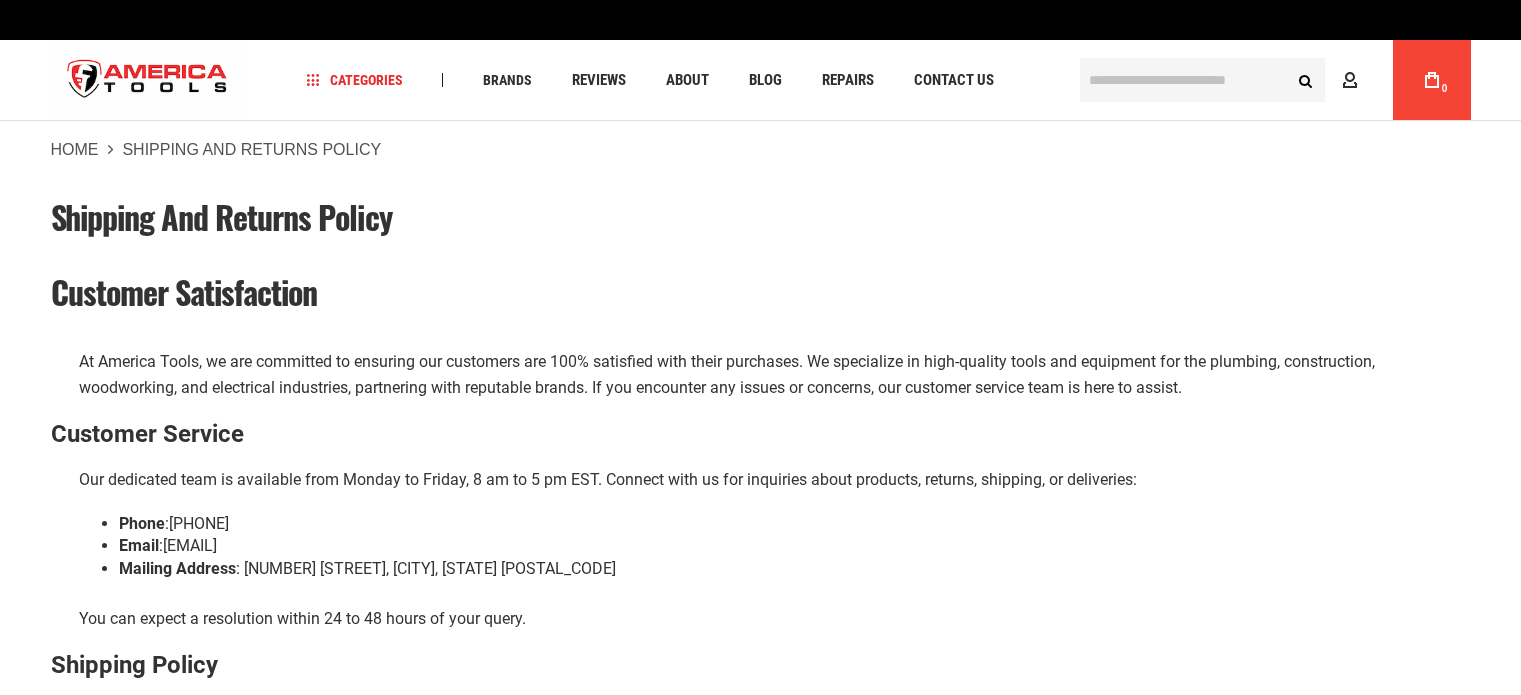 scroll, scrollTop: 0, scrollLeft: 0, axis: both 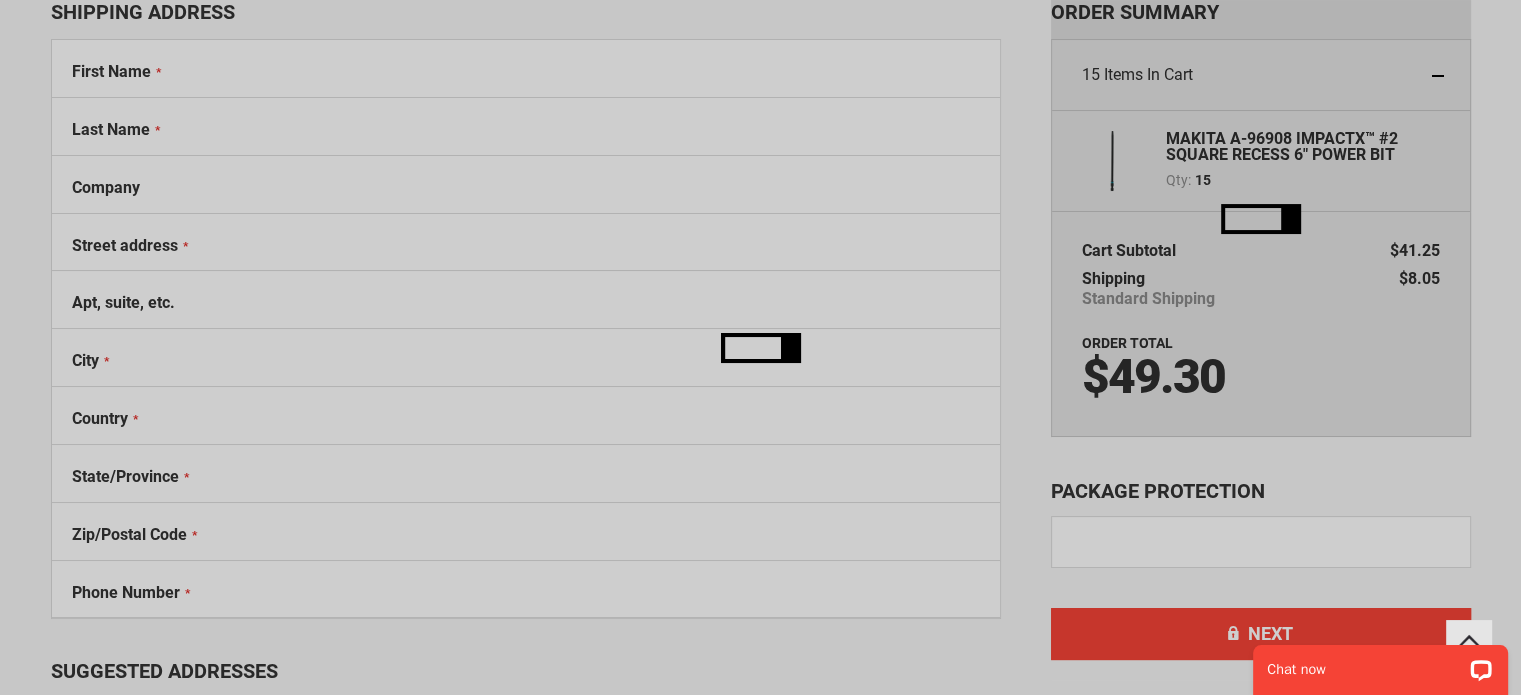 select on "**" 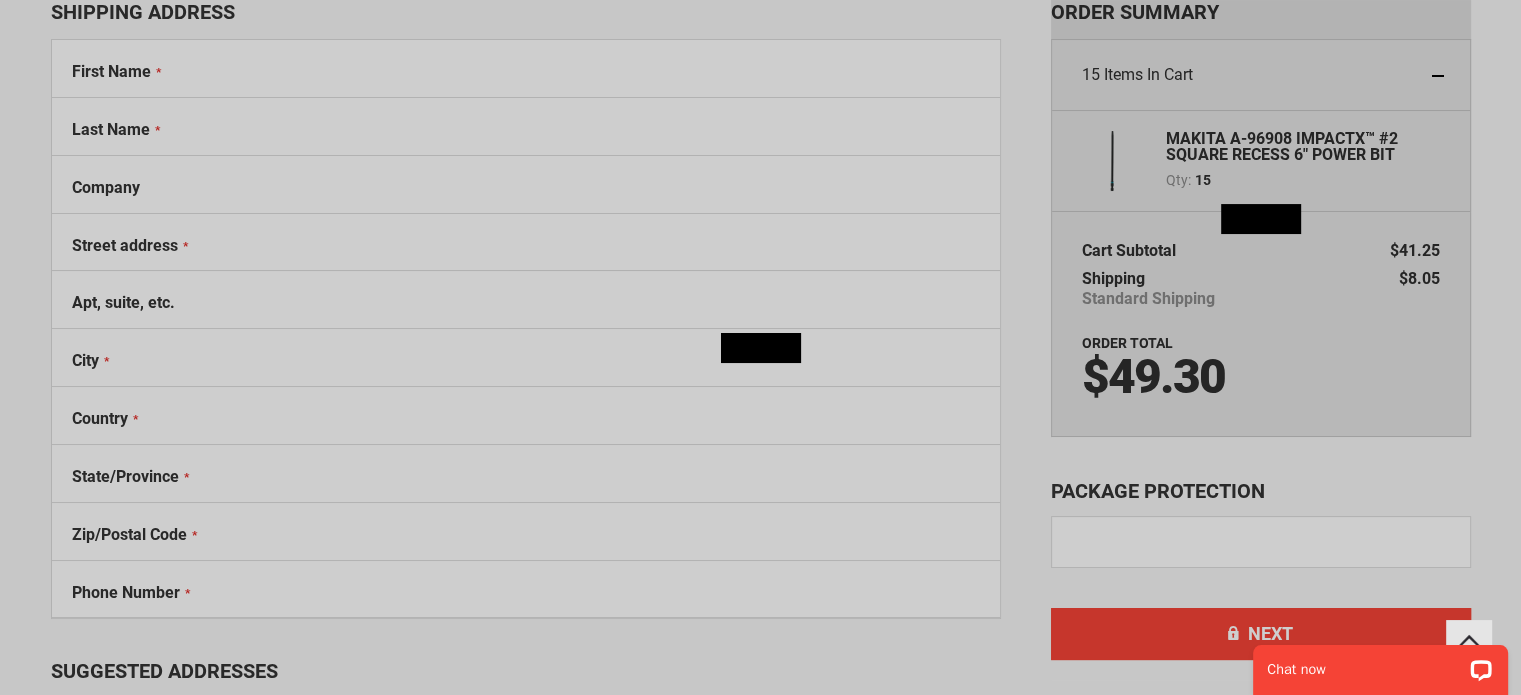 select on "**" 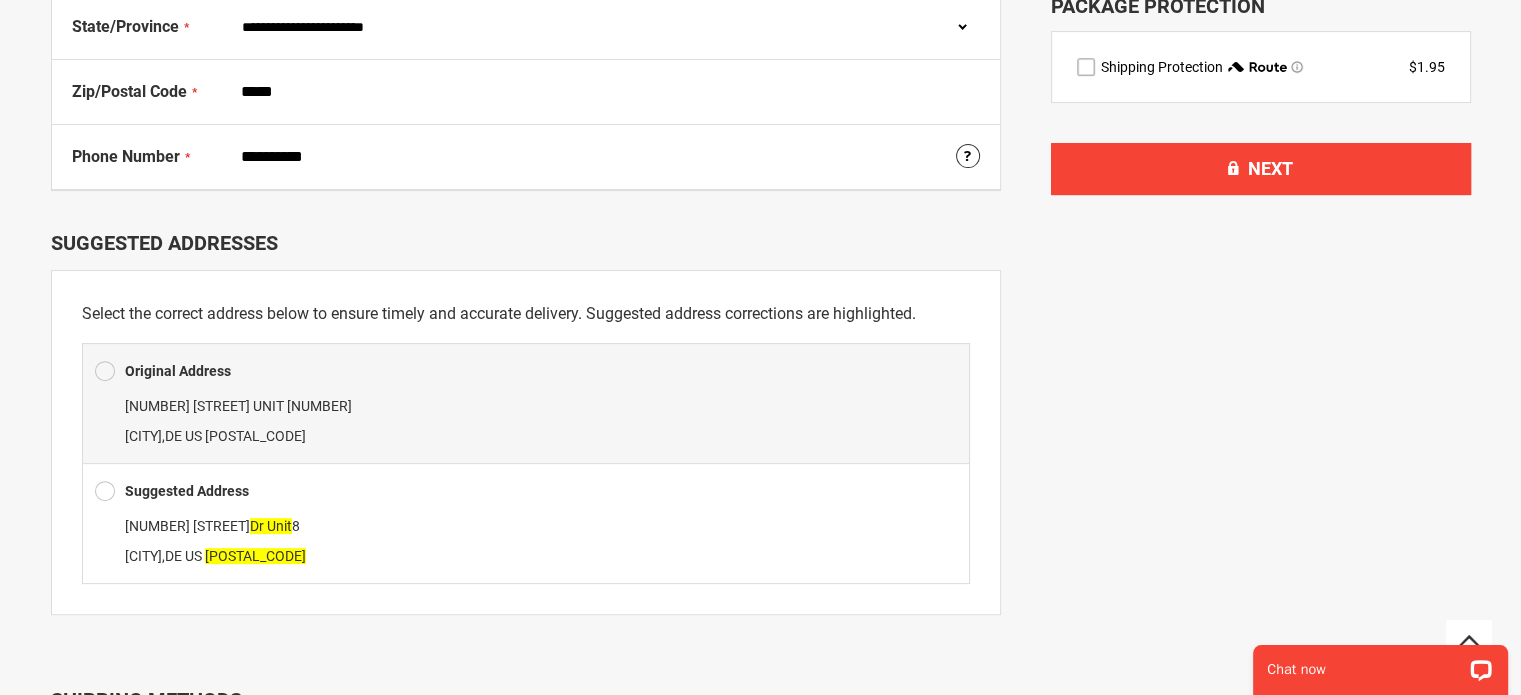 scroll, scrollTop: 700, scrollLeft: 0, axis: vertical 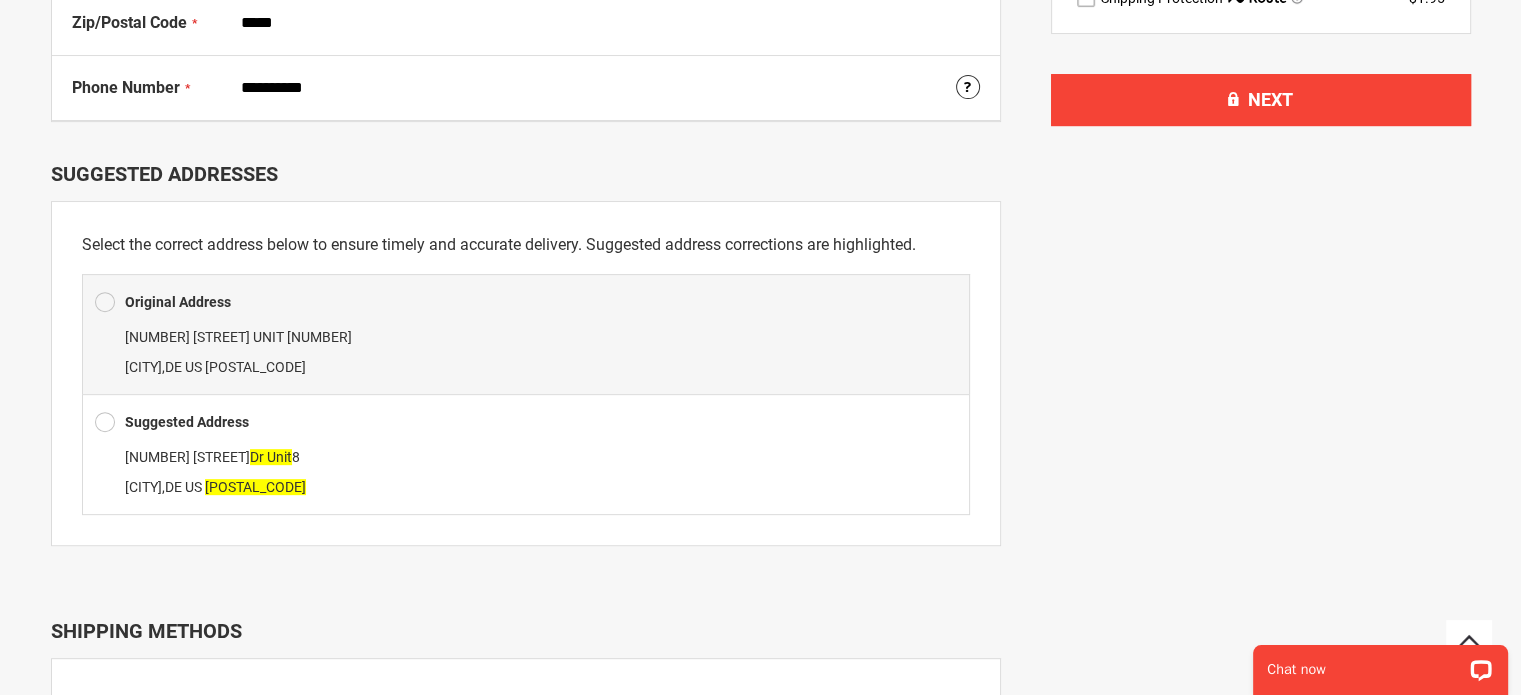 click at bounding box center [105, 422] 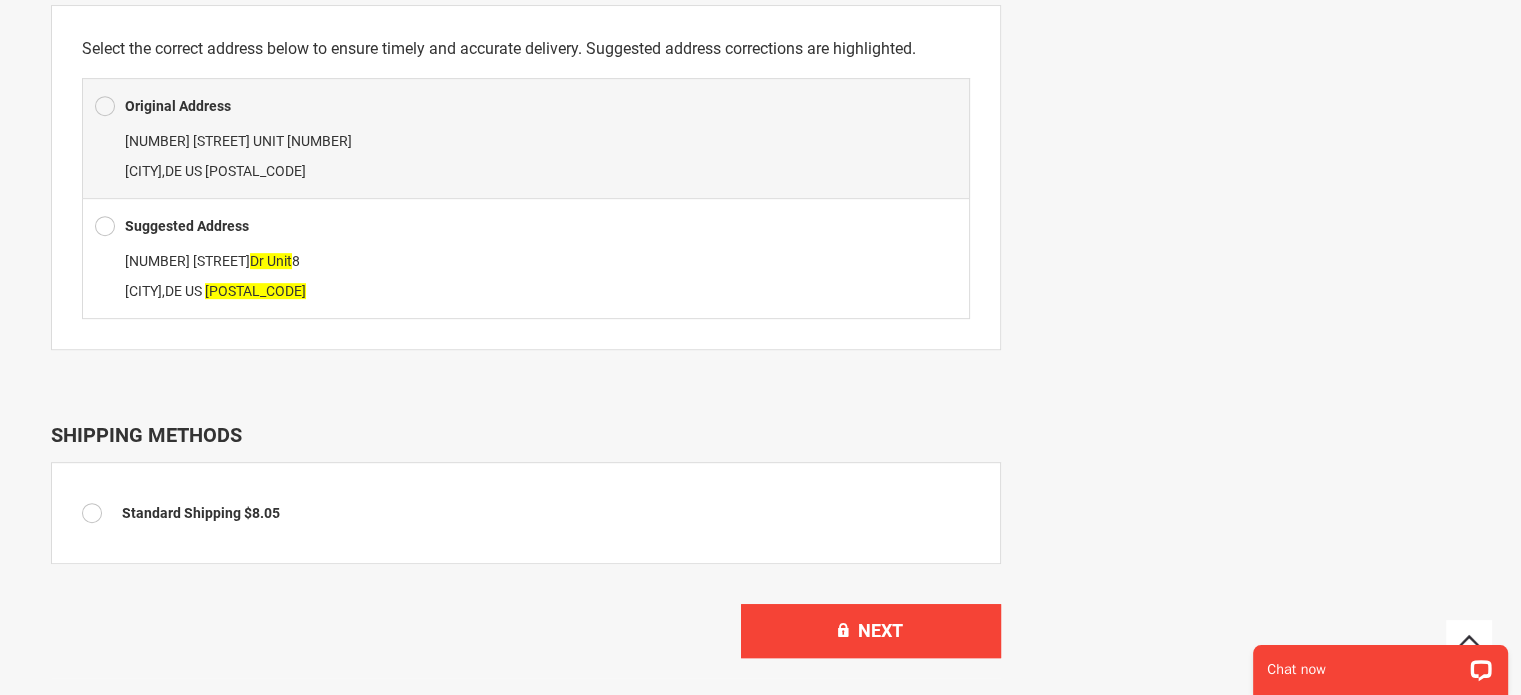 scroll, scrollTop: 1000, scrollLeft: 0, axis: vertical 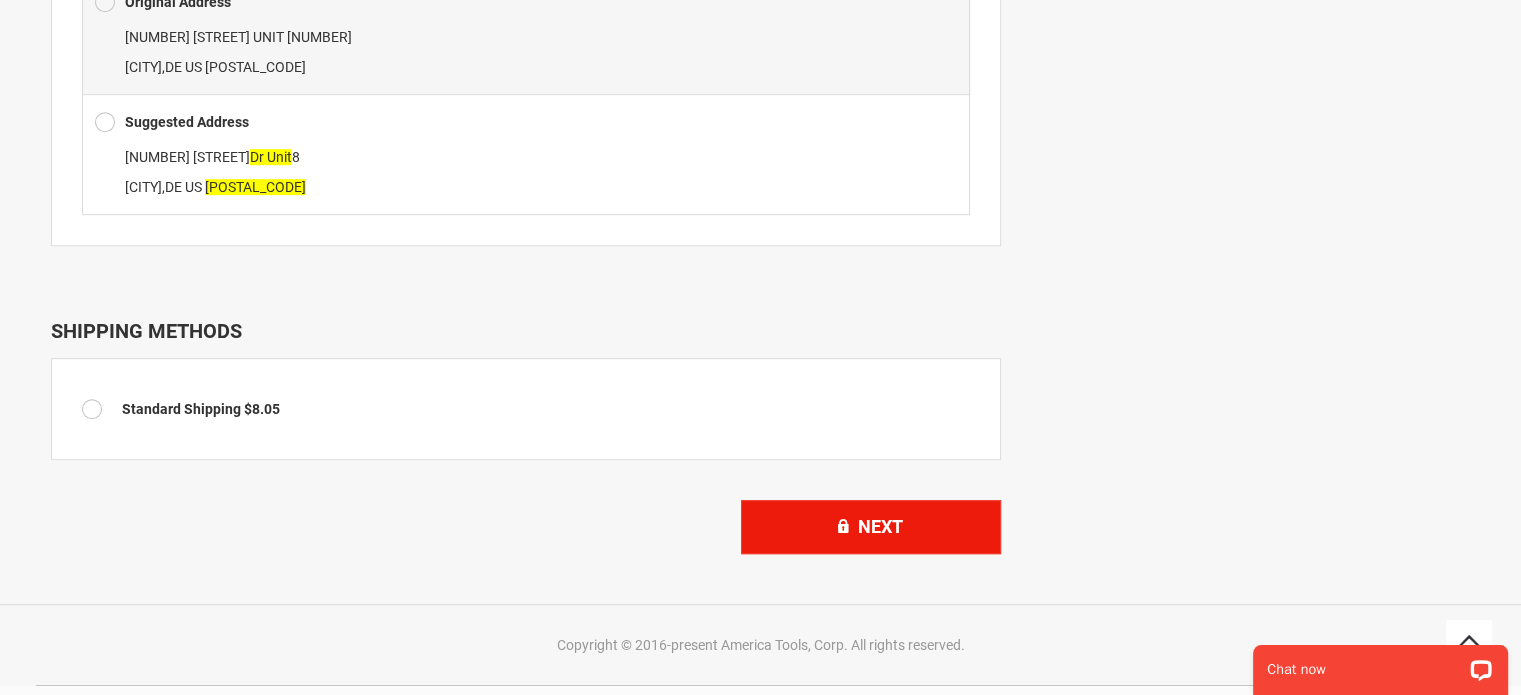 click on "Next" at bounding box center [871, 527] 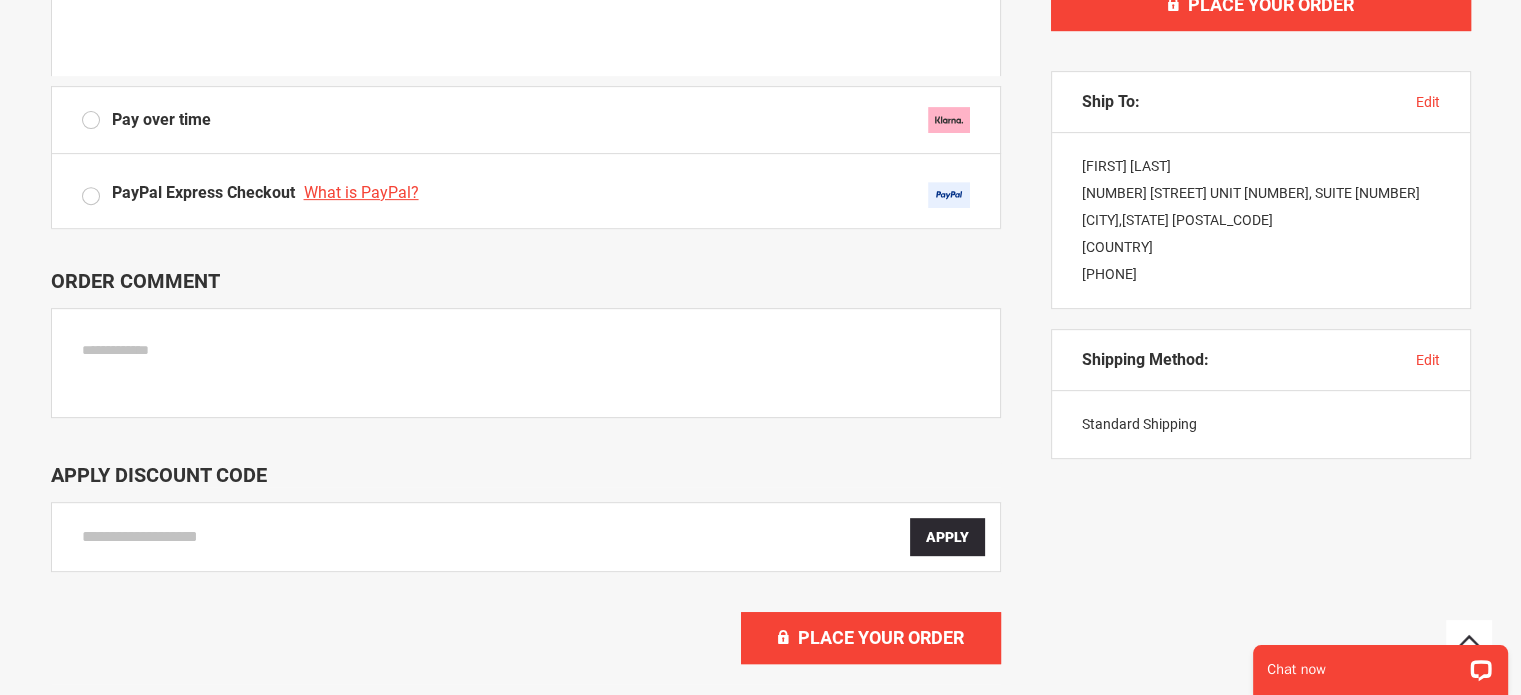 scroll, scrollTop: 800, scrollLeft: 0, axis: vertical 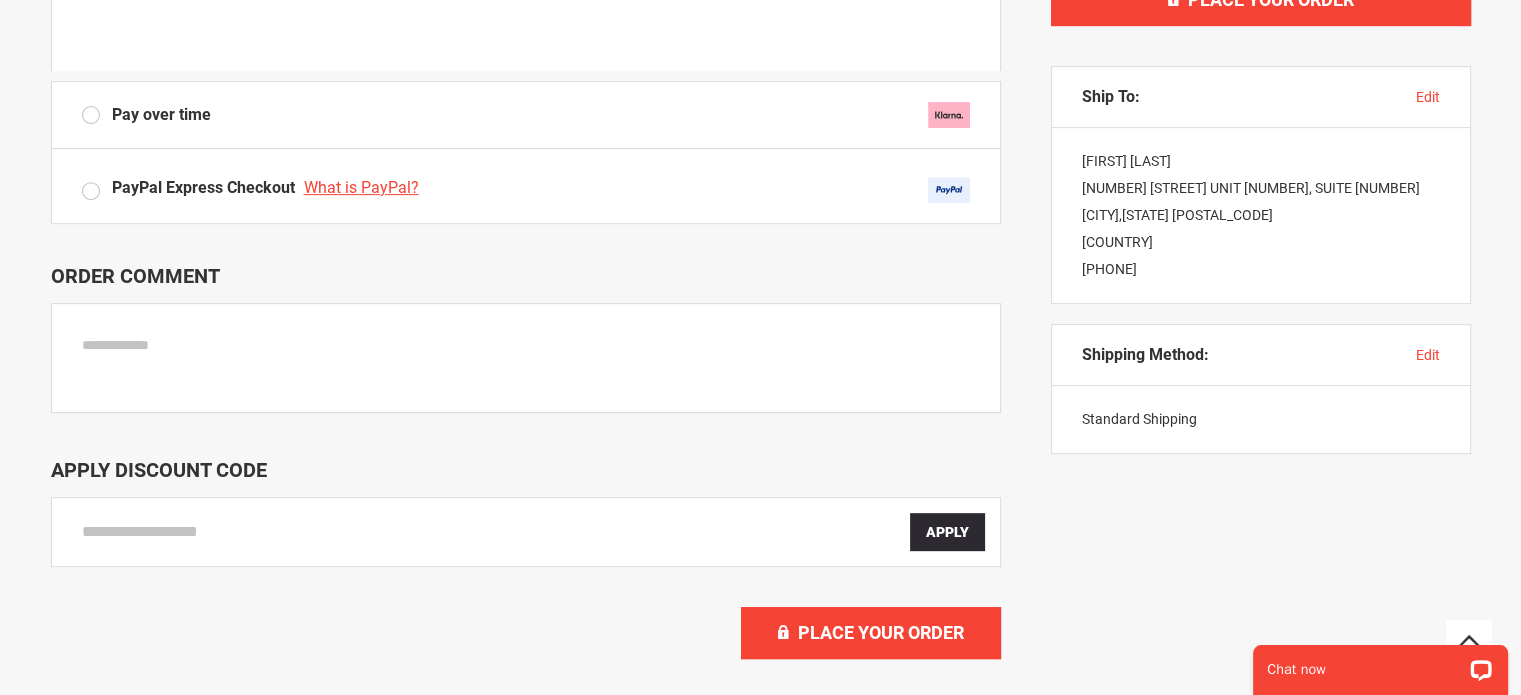 click on "Enter discount code" at bounding box center (496, 532) 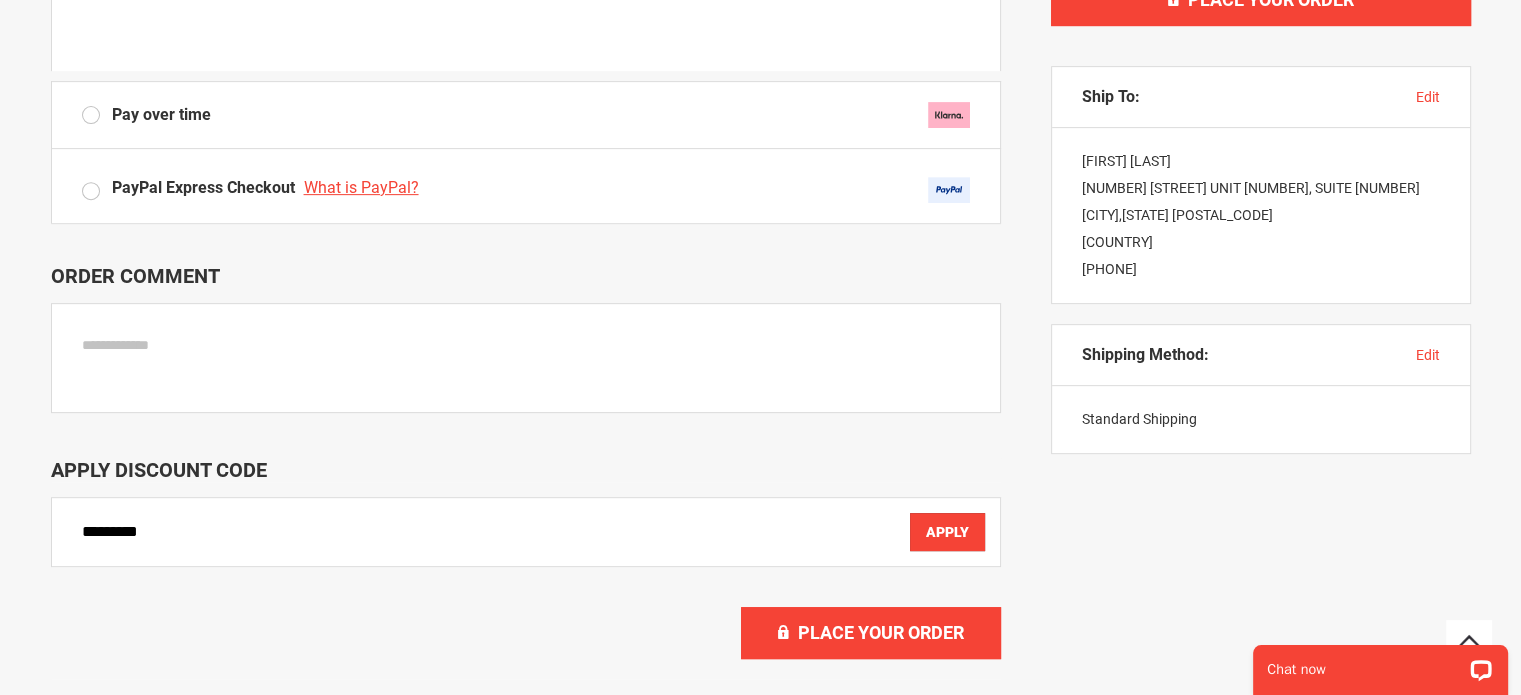 type on "*********" 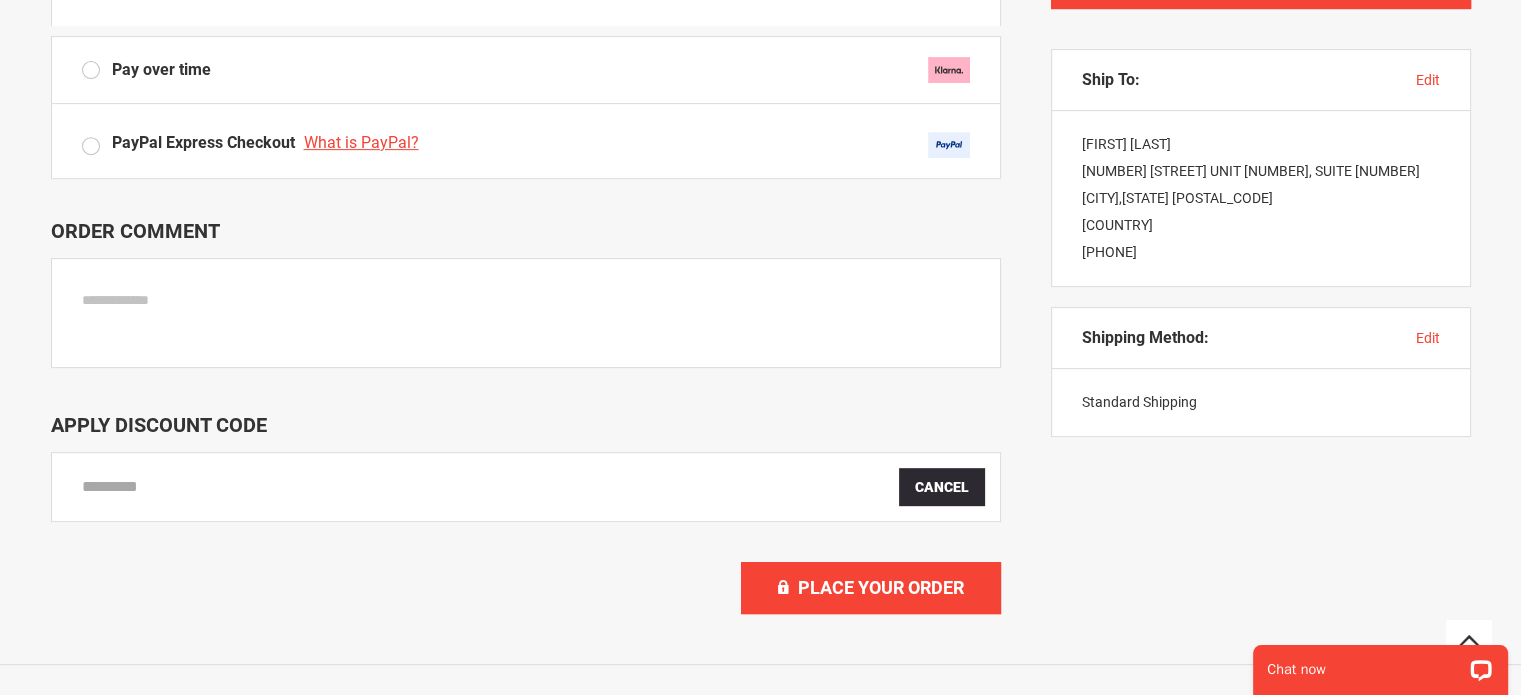 scroll, scrollTop: 900, scrollLeft: 0, axis: vertical 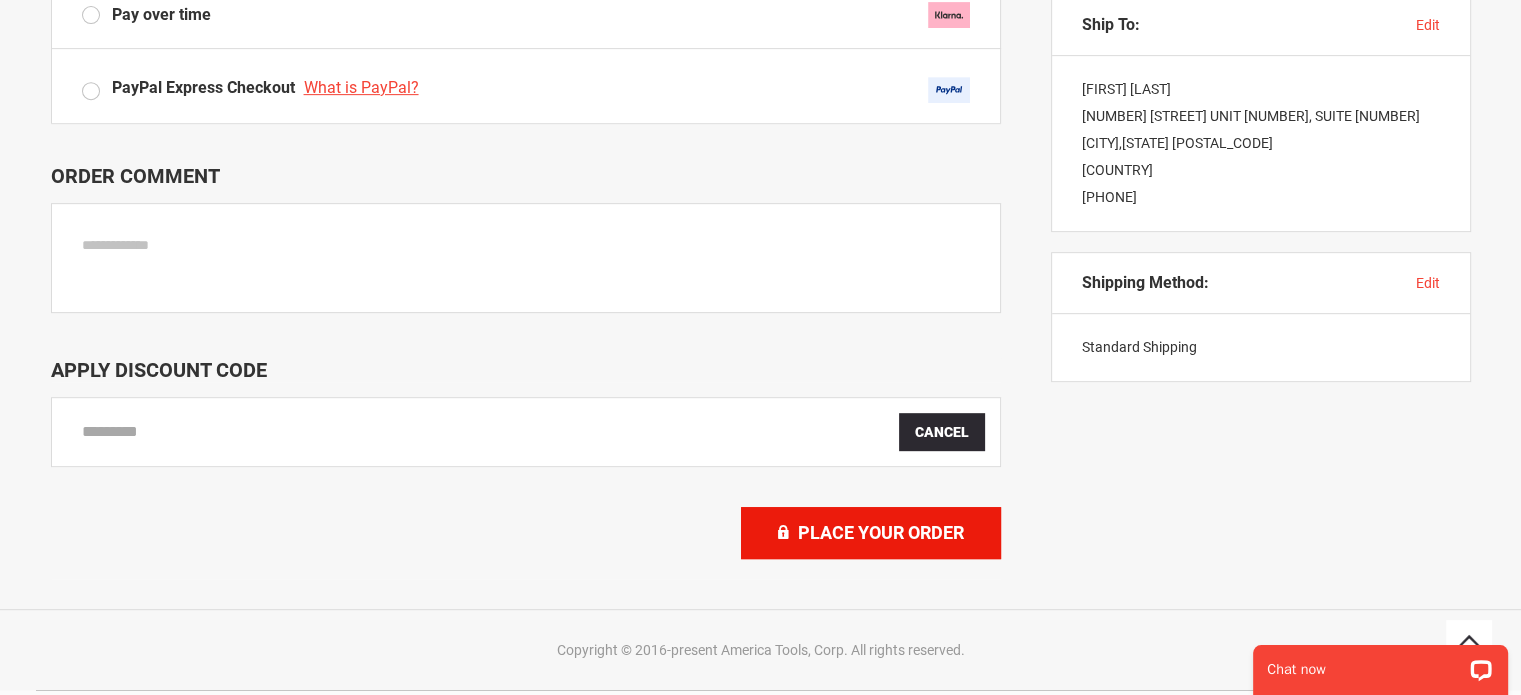 click on "Place Your Order" at bounding box center [881, 532] 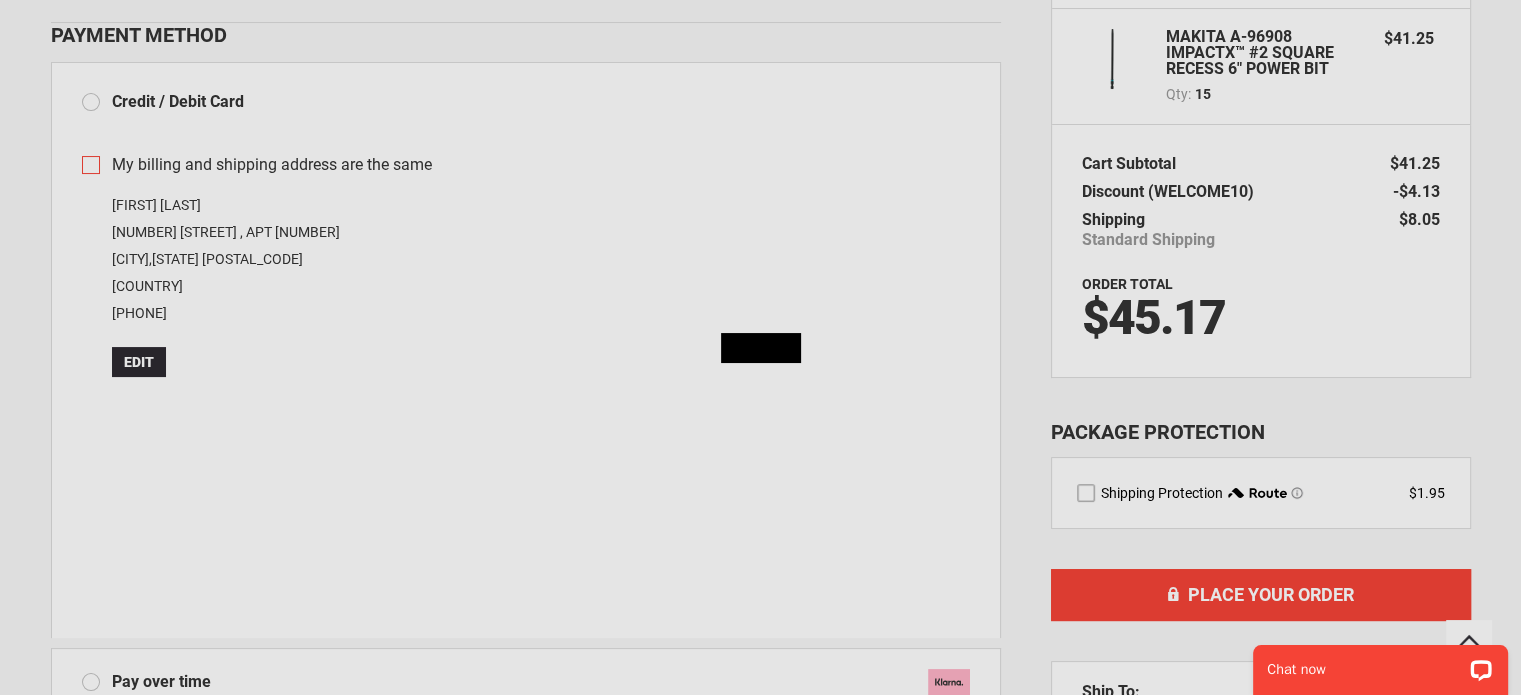 scroll, scrollTop: 0, scrollLeft: 0, axis: both 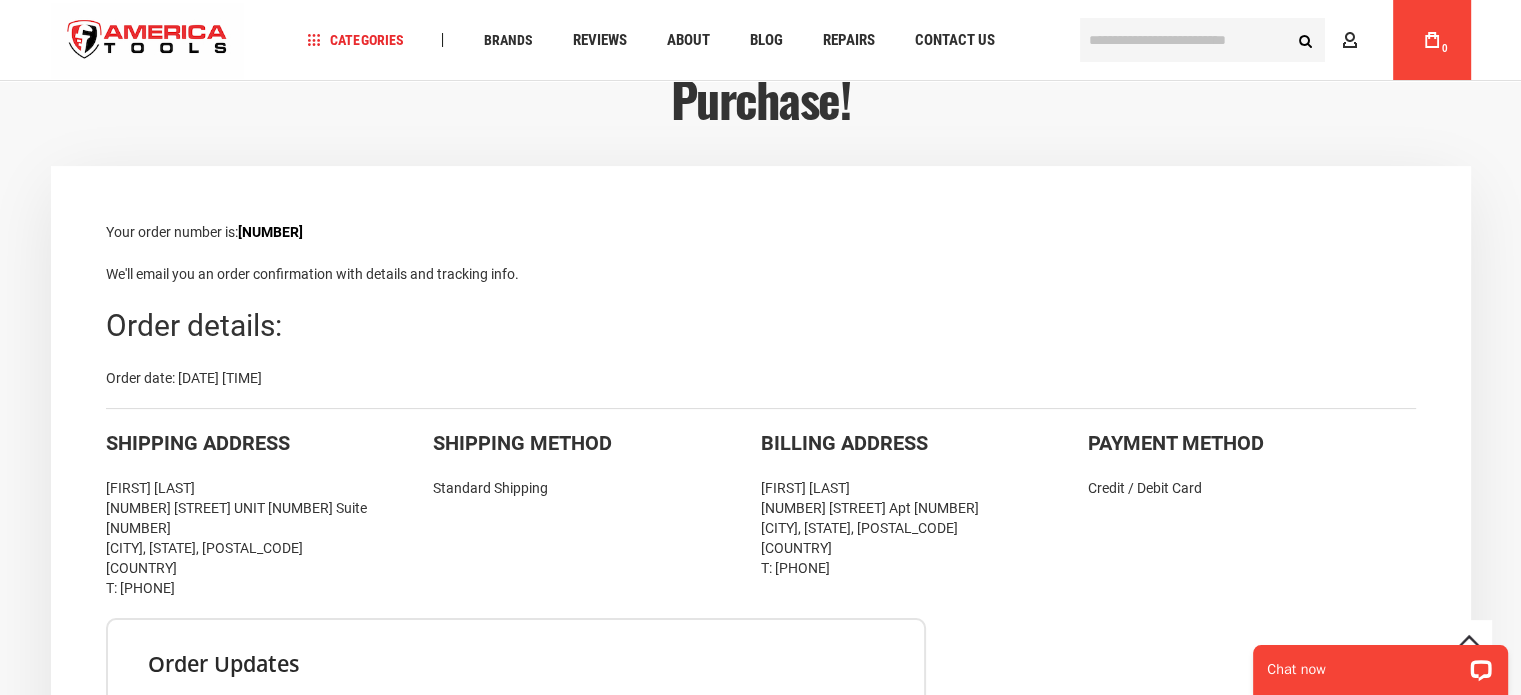 type on "**********" 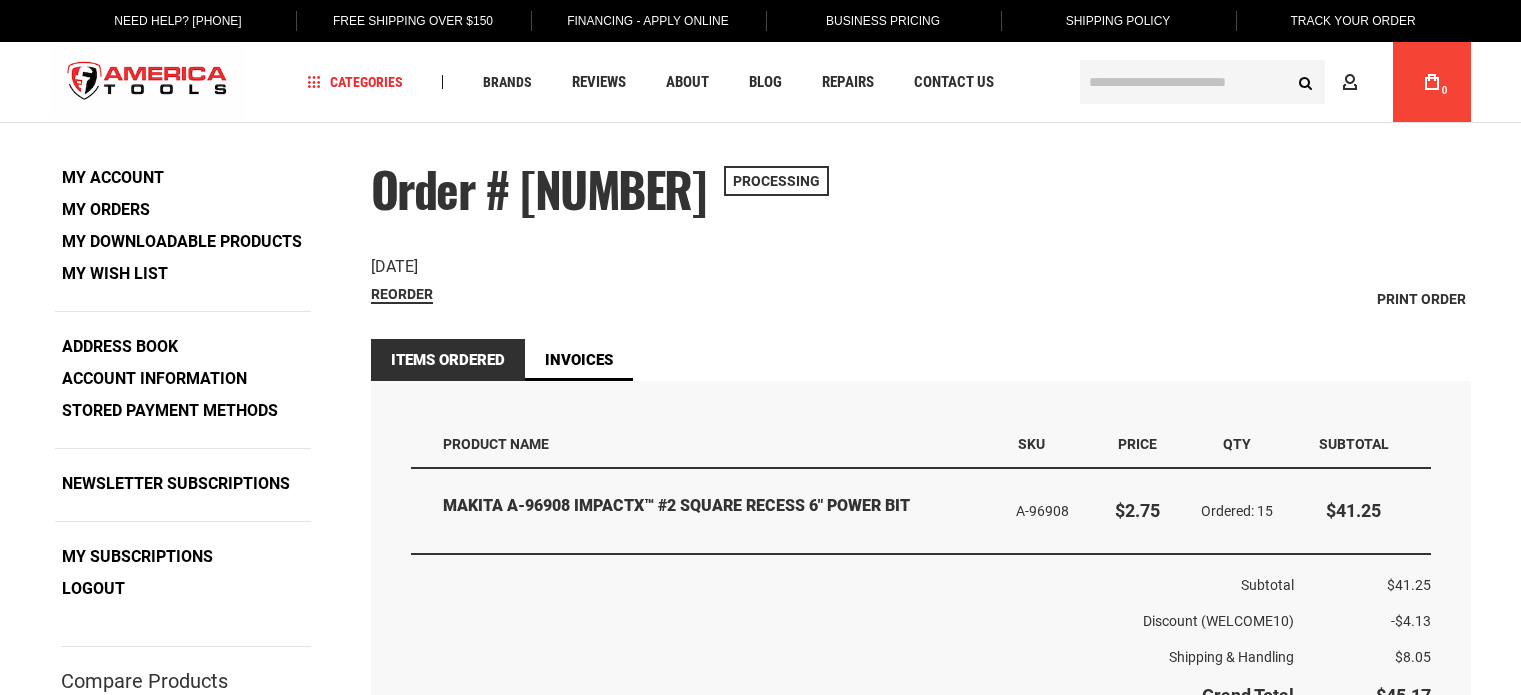 scroll, scrollTop: 0, scrollLeft: 0, axis: both 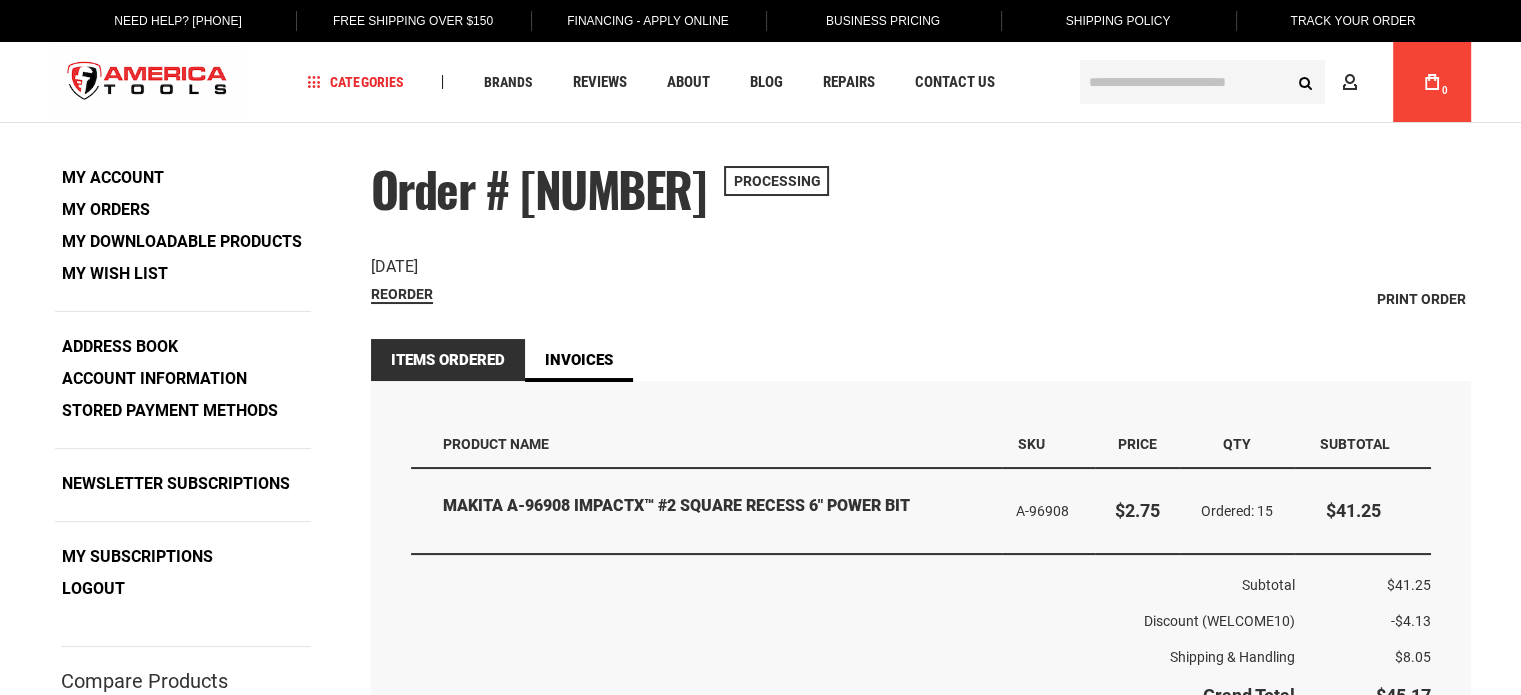 type on "**********" 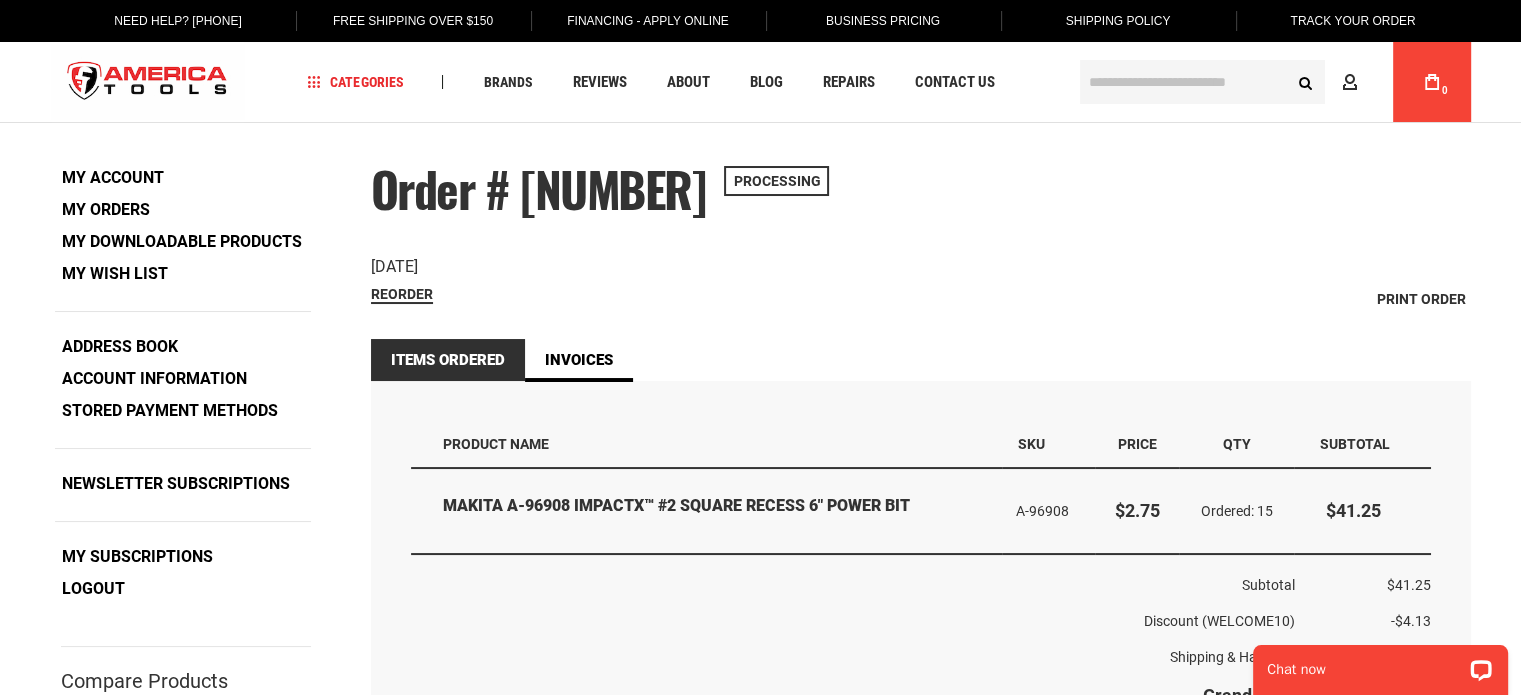 click on "Reorder
Print Order" at bounding box center [921, 299] 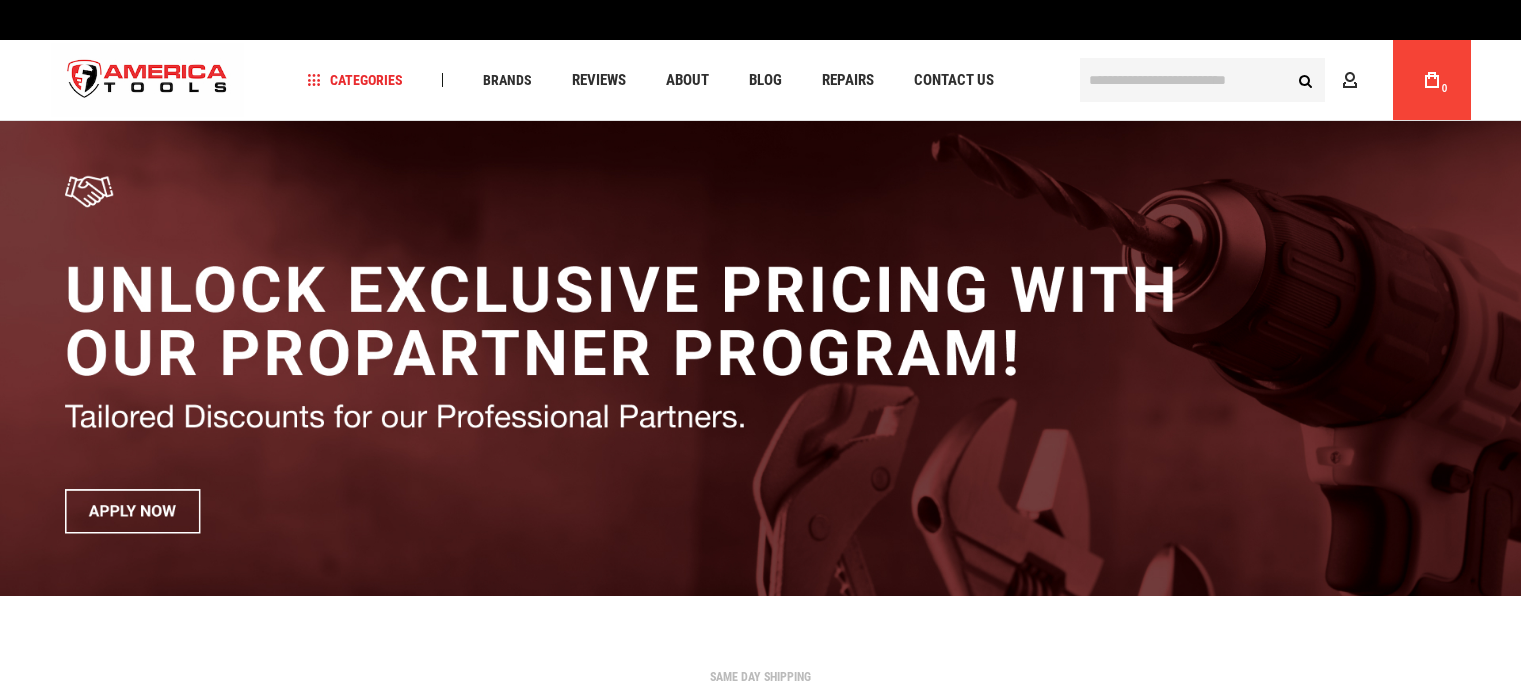 scroll, scrollTop: 0, scrollLeft: 0, axis: both 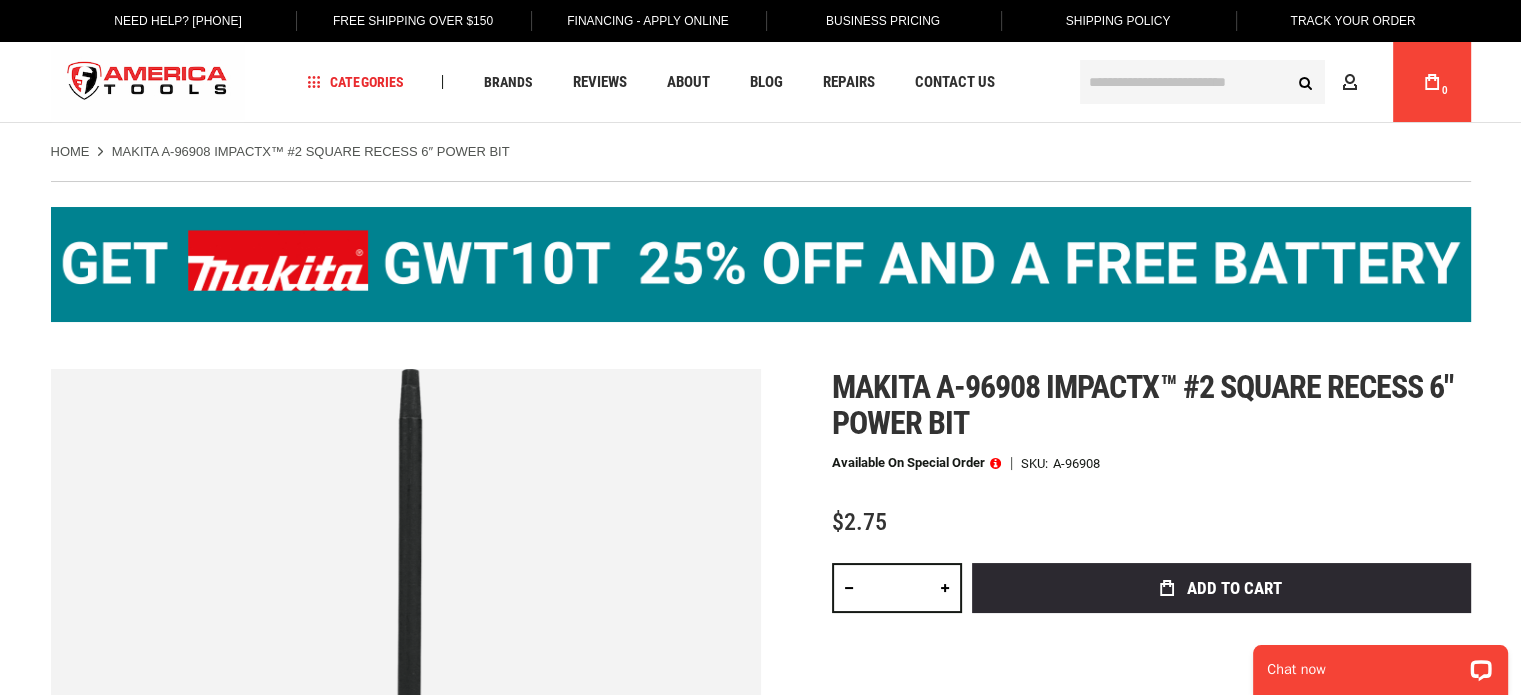type on "**********" 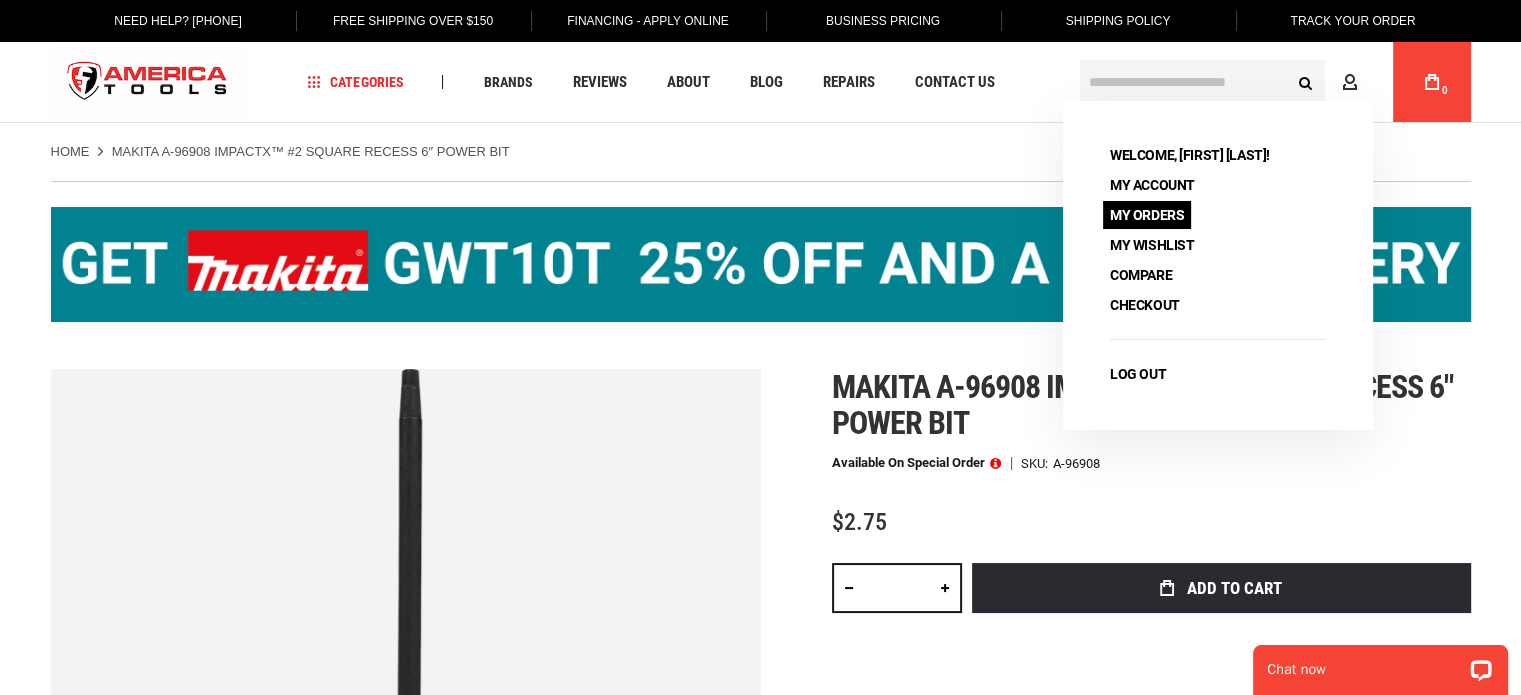 click on "My Orders" at bounding box center (1147, 215) 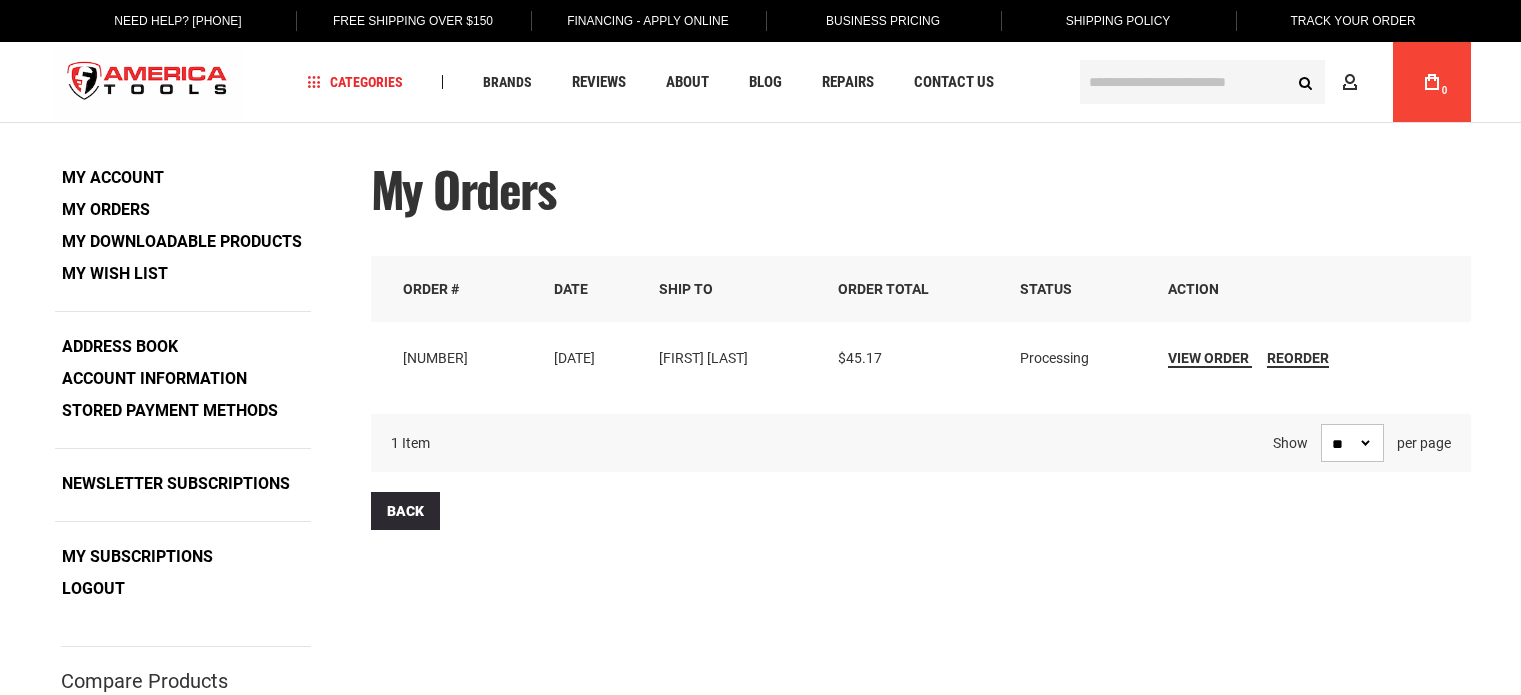 scroll, scrollTop: 0, scrollLeft: 0, axis: both 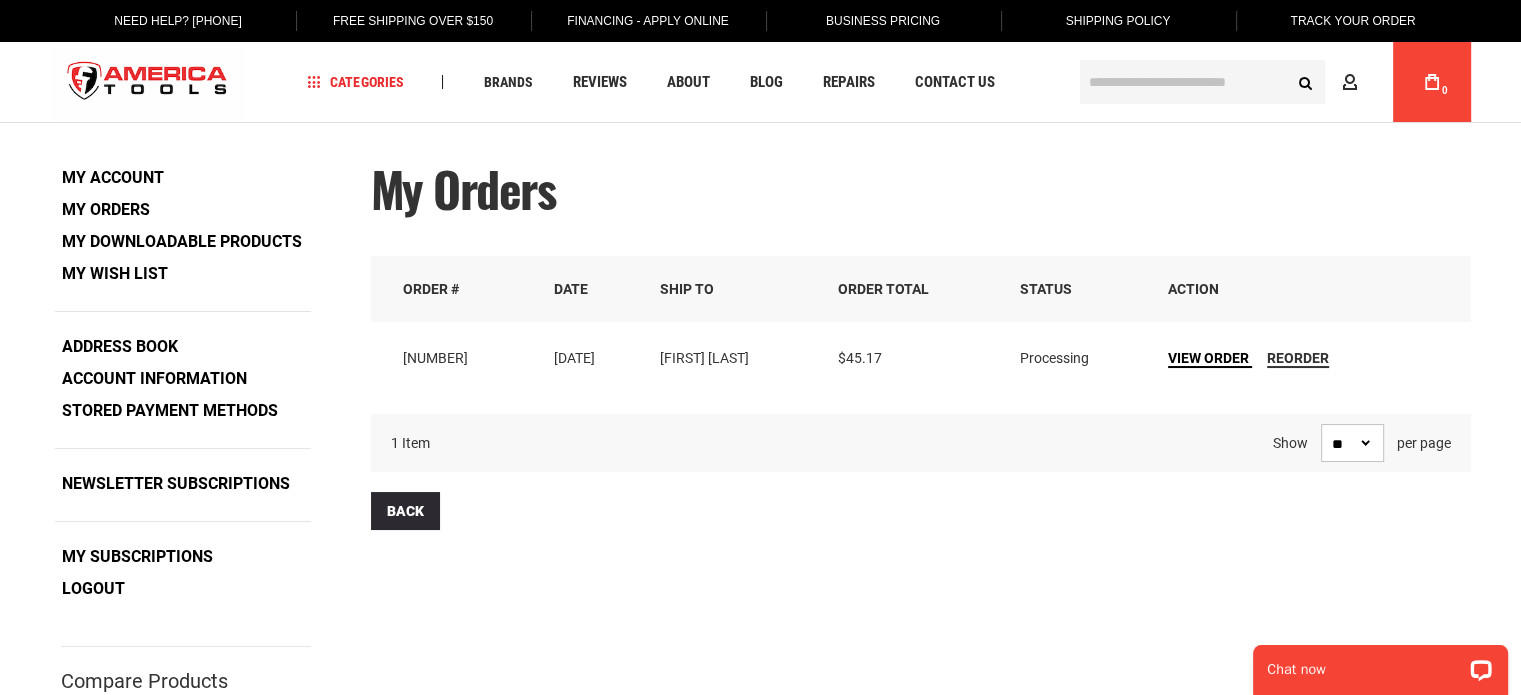 type on "**********" 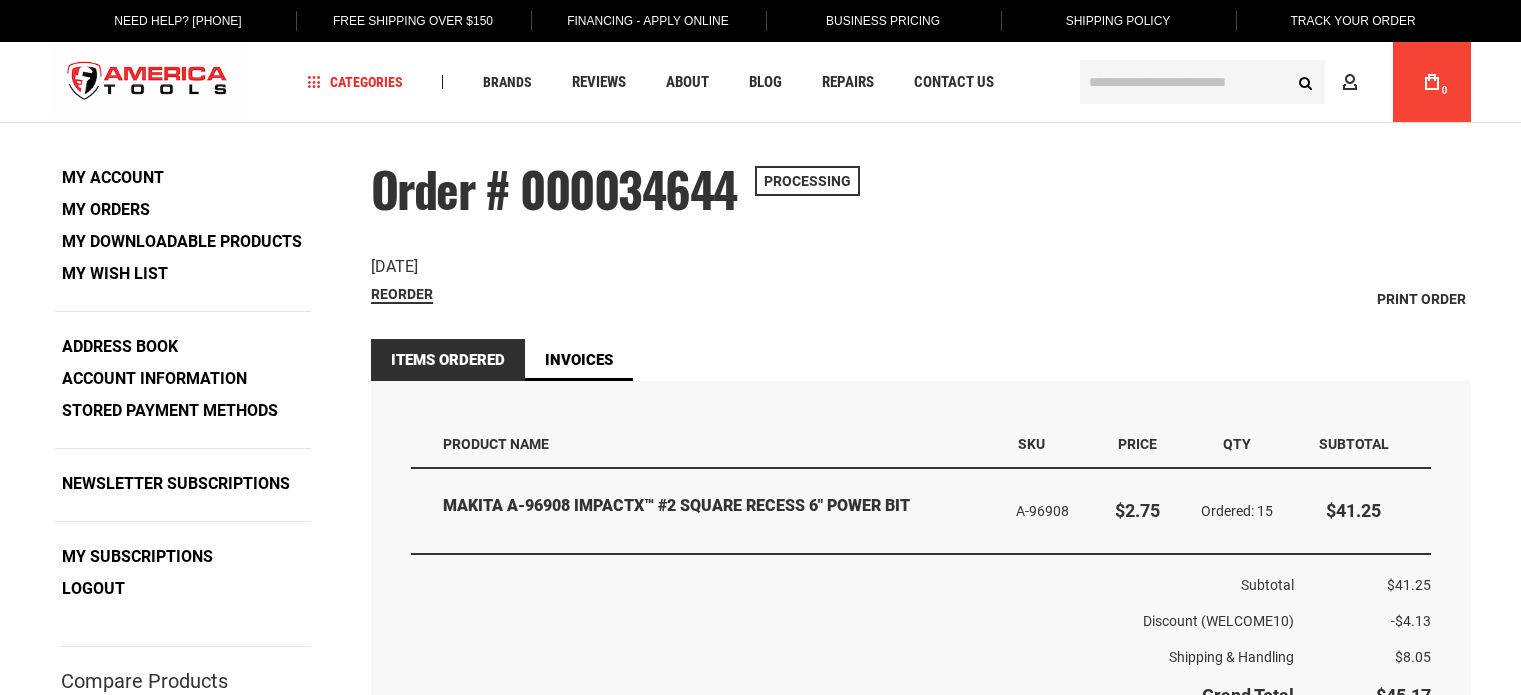 scroll, scrollTop: 0, scrollLeft: 0, axis: both 